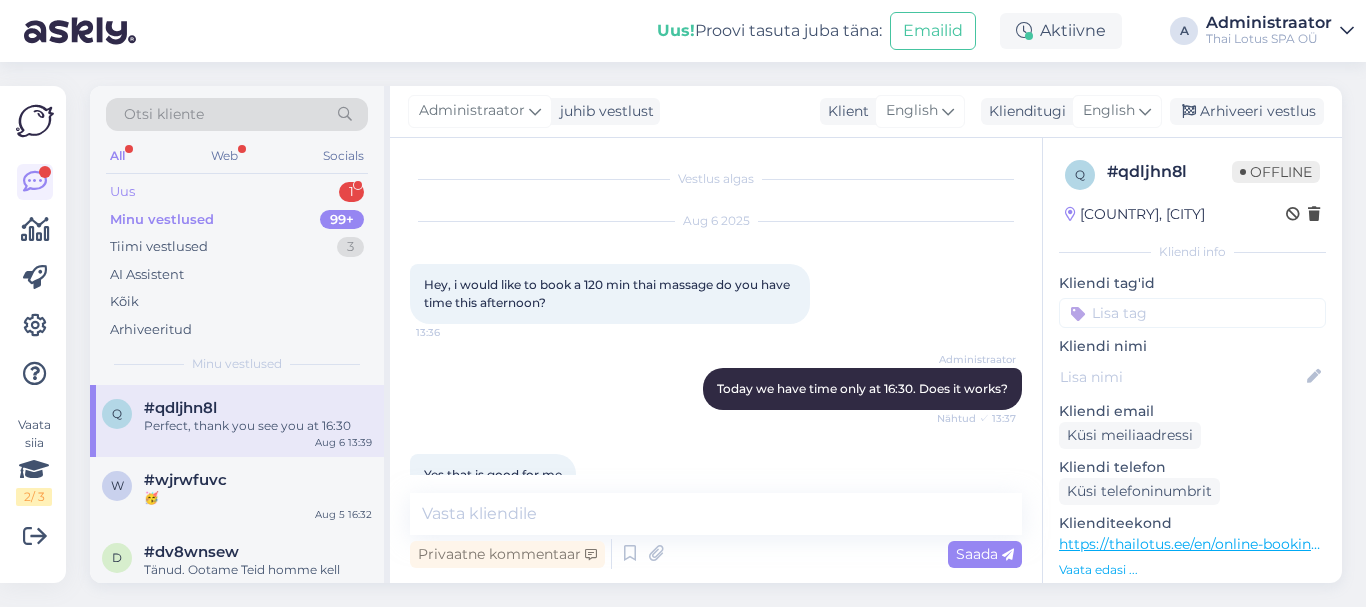 scroll, scrollTop: 0, scrollLeft: 0, axis: both 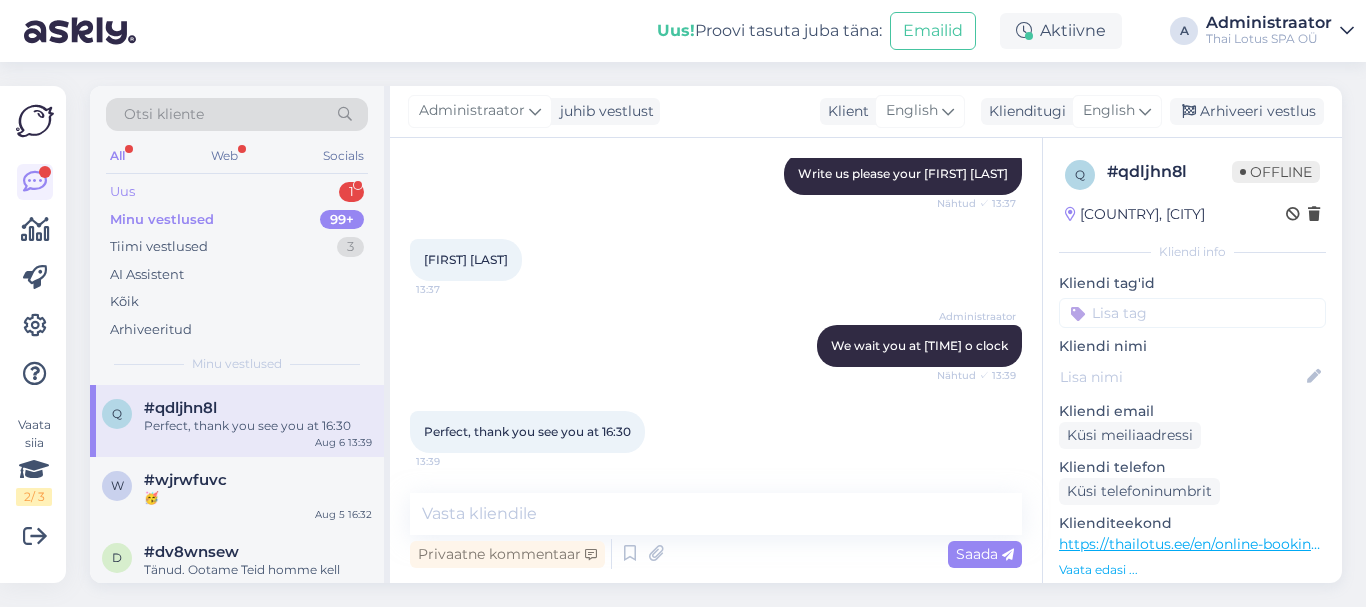 click on "Uus 1" at bounding box center [237, 192] 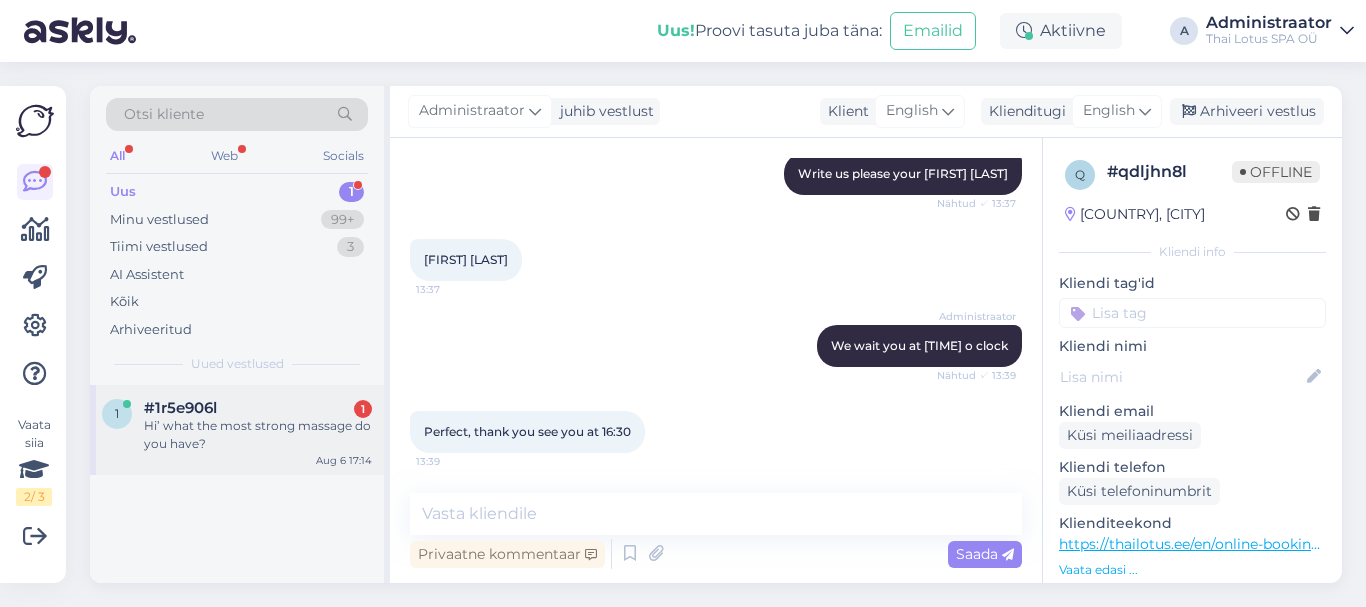 click on "Hi’ what the most strong massage do you have?" at bounding box center (258, 435) 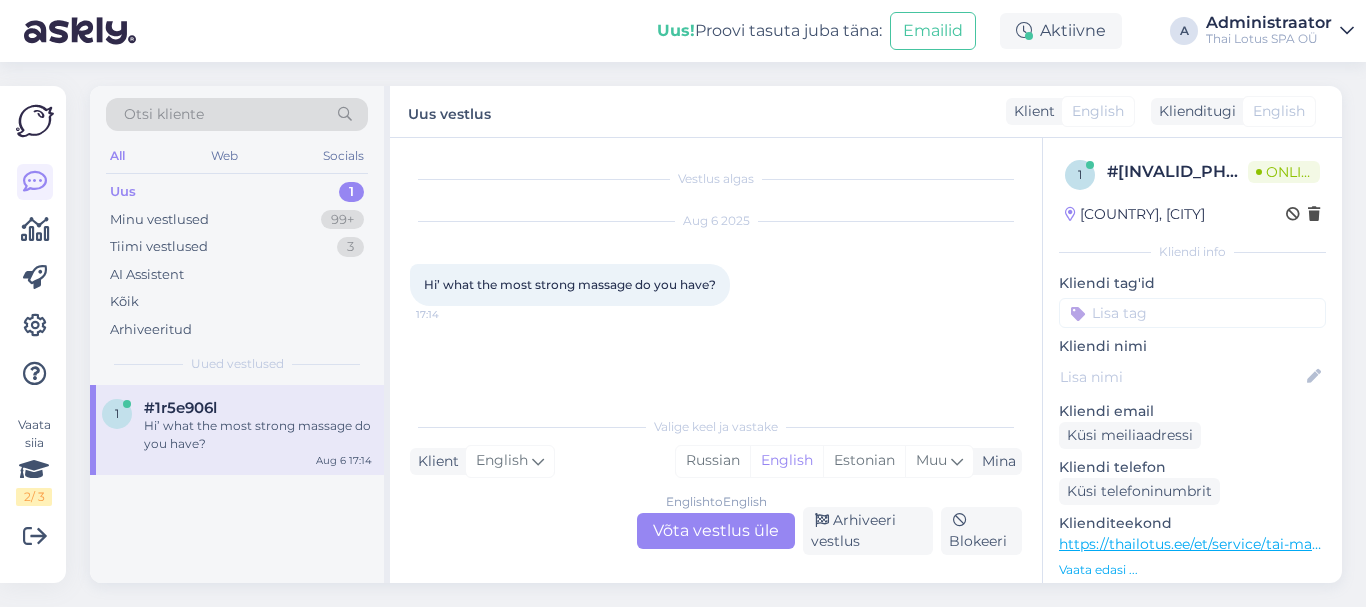 click on "English  to  English Võta vestlus üle" at bounding box center [716, 531] 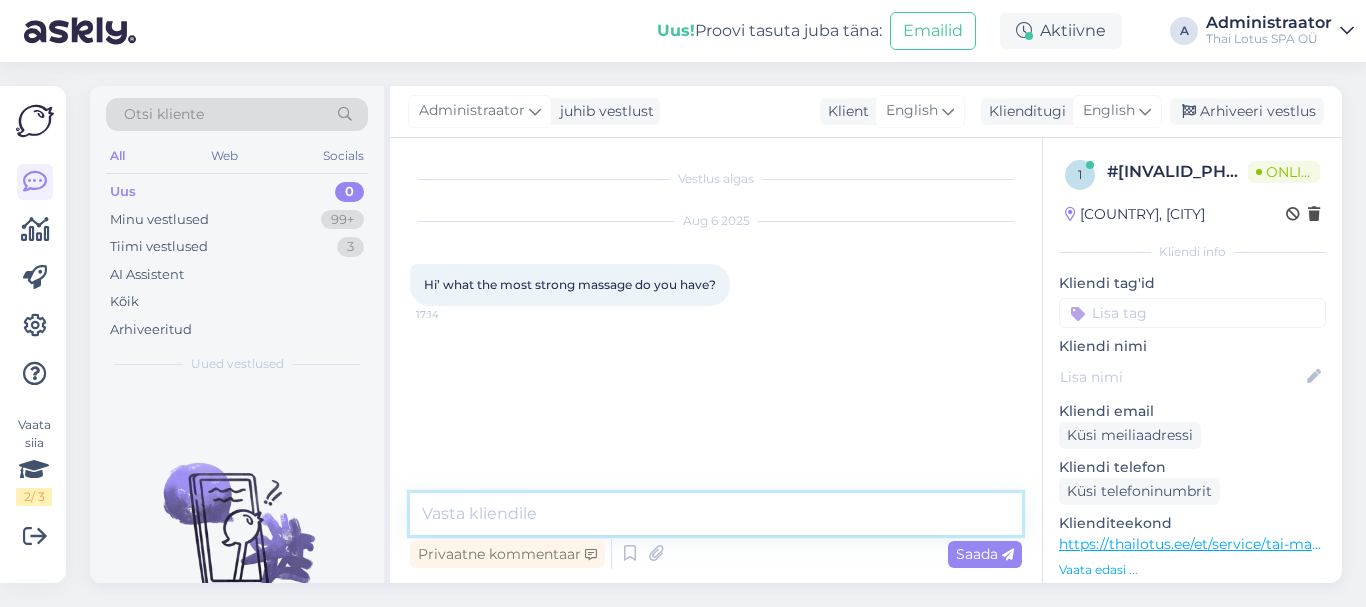 click at bounding box center [716, 514] 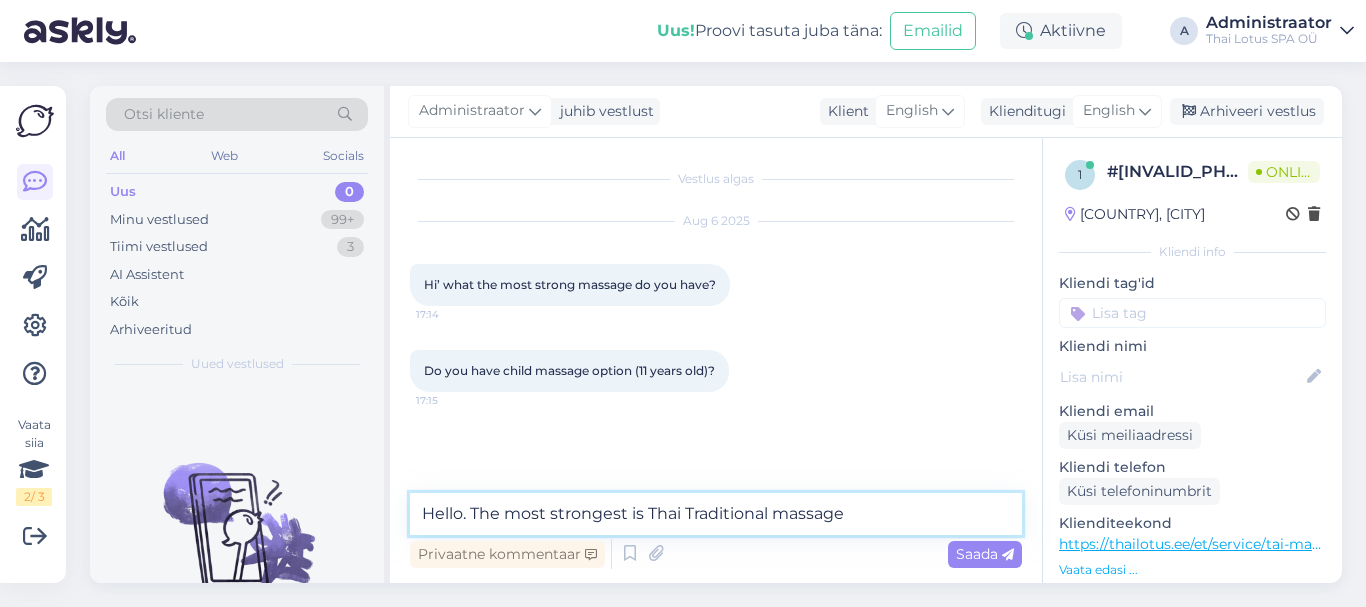 type on "Hello. The most strongest is Thai Traditional massage." 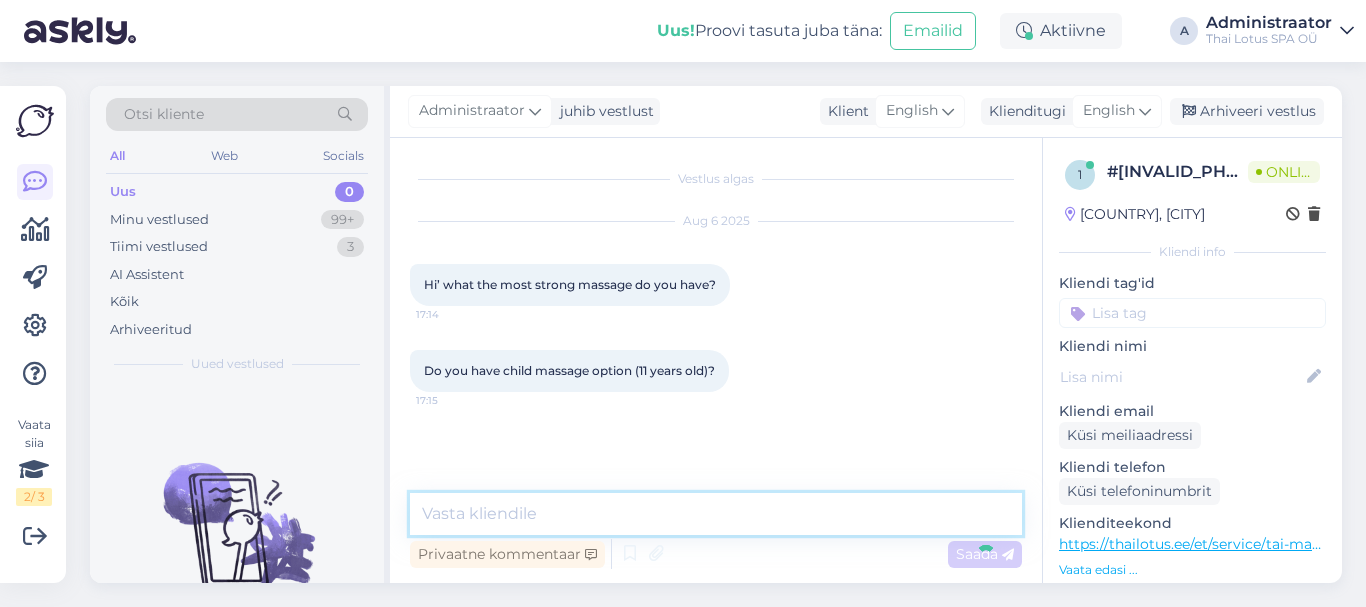 scroll, scrollTop: 25, scrollLeft: 0, axis: vertical 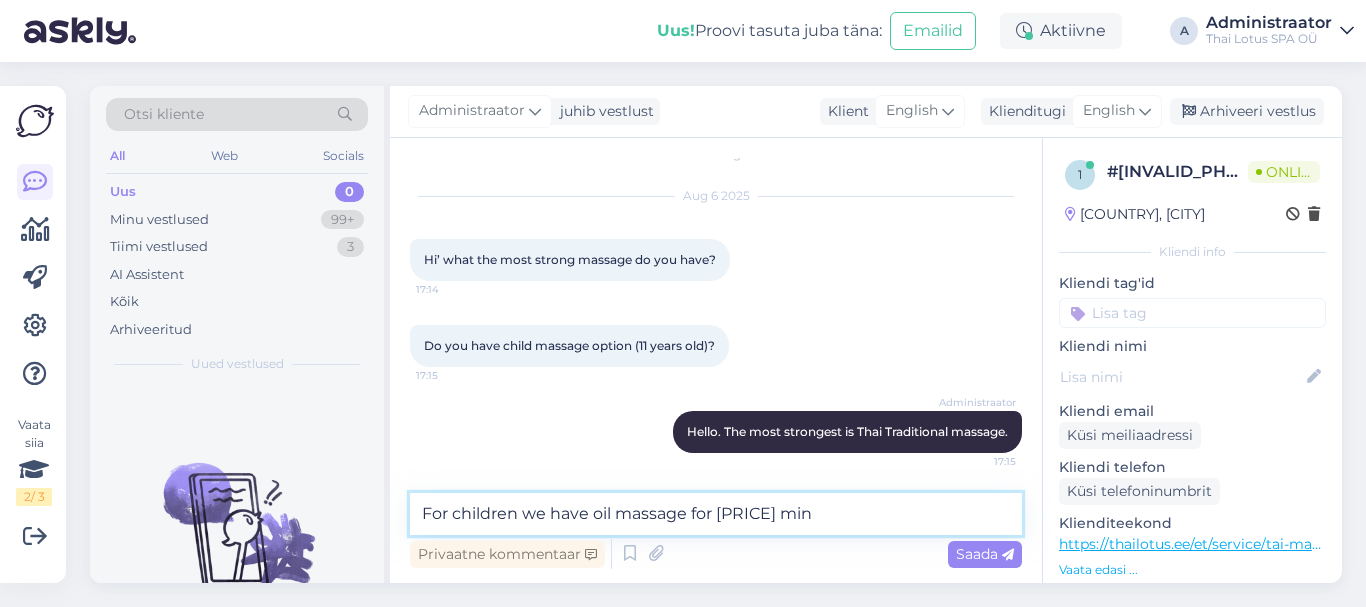 type on "For children we have oil massage for 40 min" 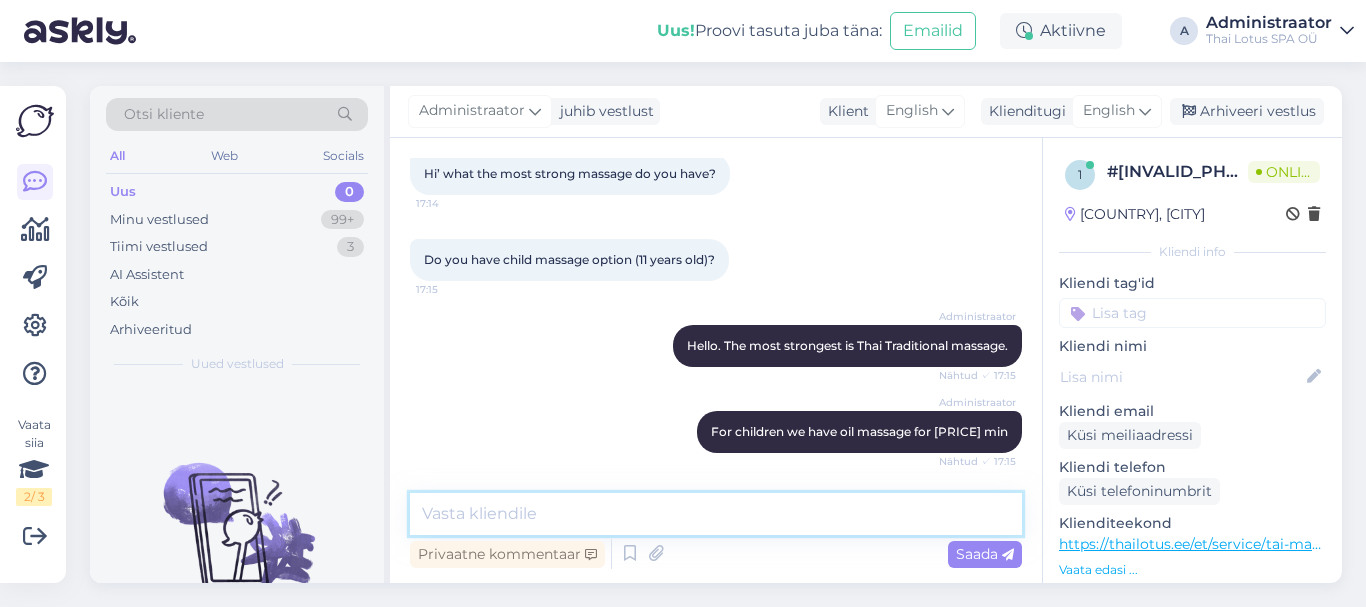 scroll, scrollTop: 197, scrollLeft: 0, axis: vertical 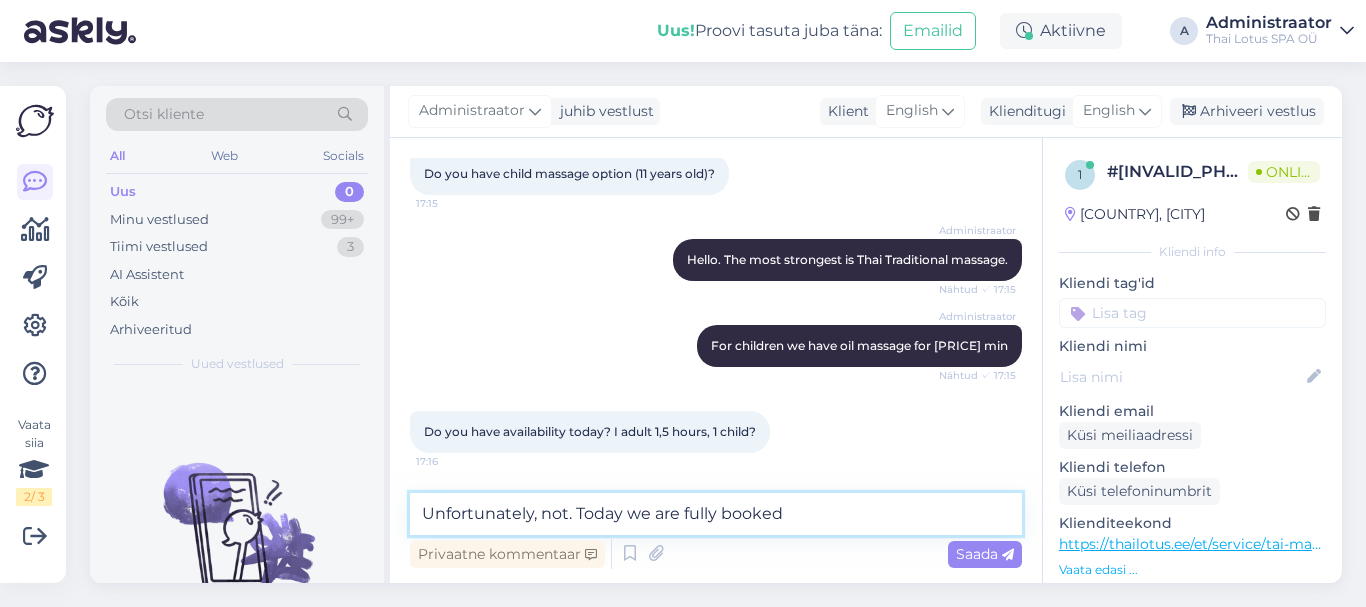 type on "Unfortunately, not. Today we are fully booked." 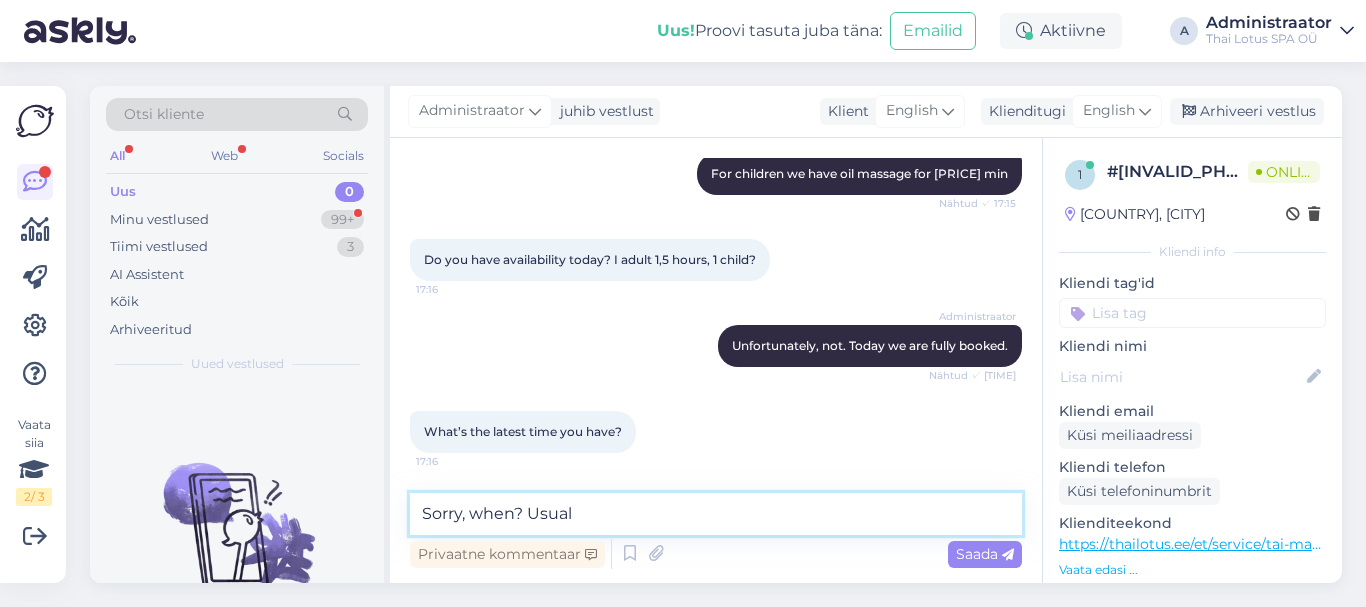 scroll, scrollTop: 455, scrollLeft: 0, axis: vertical 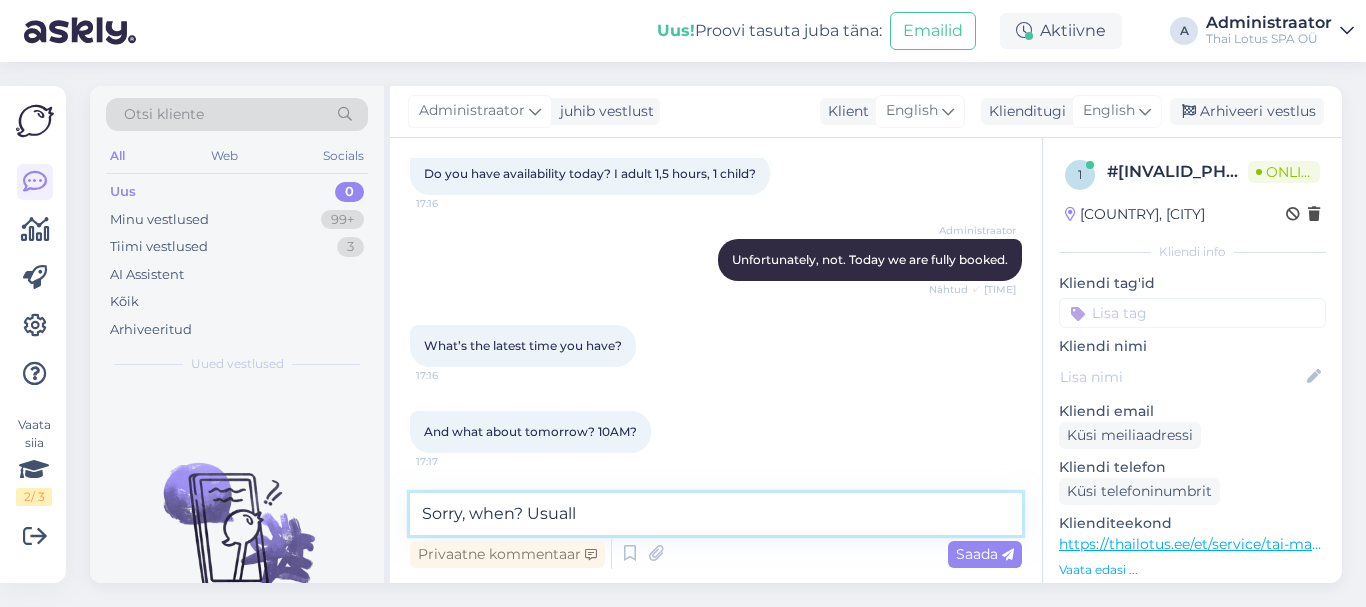 type on "Sorry, when? Usually" 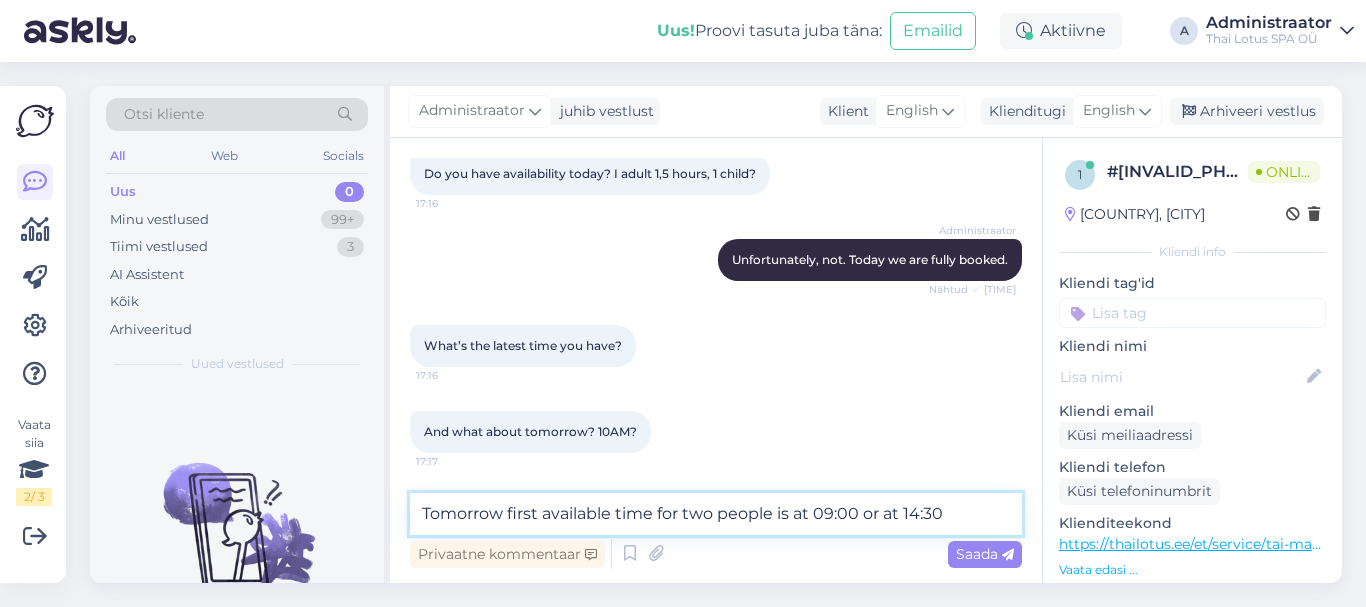 click on "Tomorrow first available time for two people is at 09:00 or at 14:30" at bounding box center (716, 514) 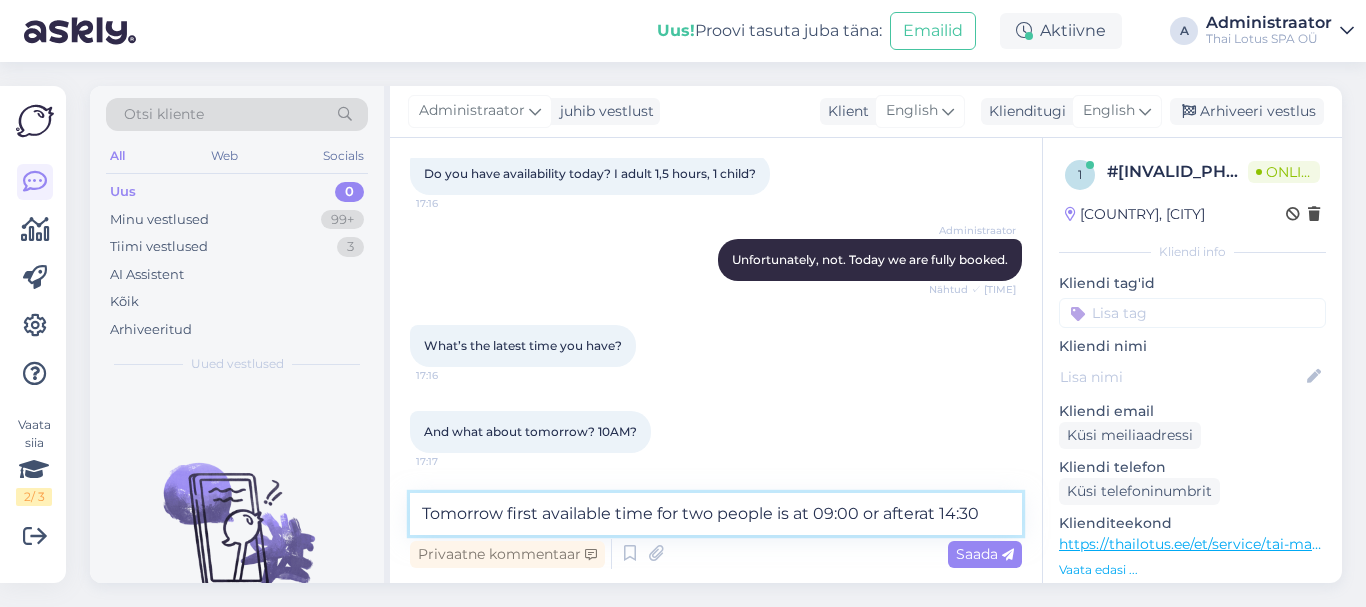 type on "Tomorrow first available time for two people is at 09:00 or after at 14:30" 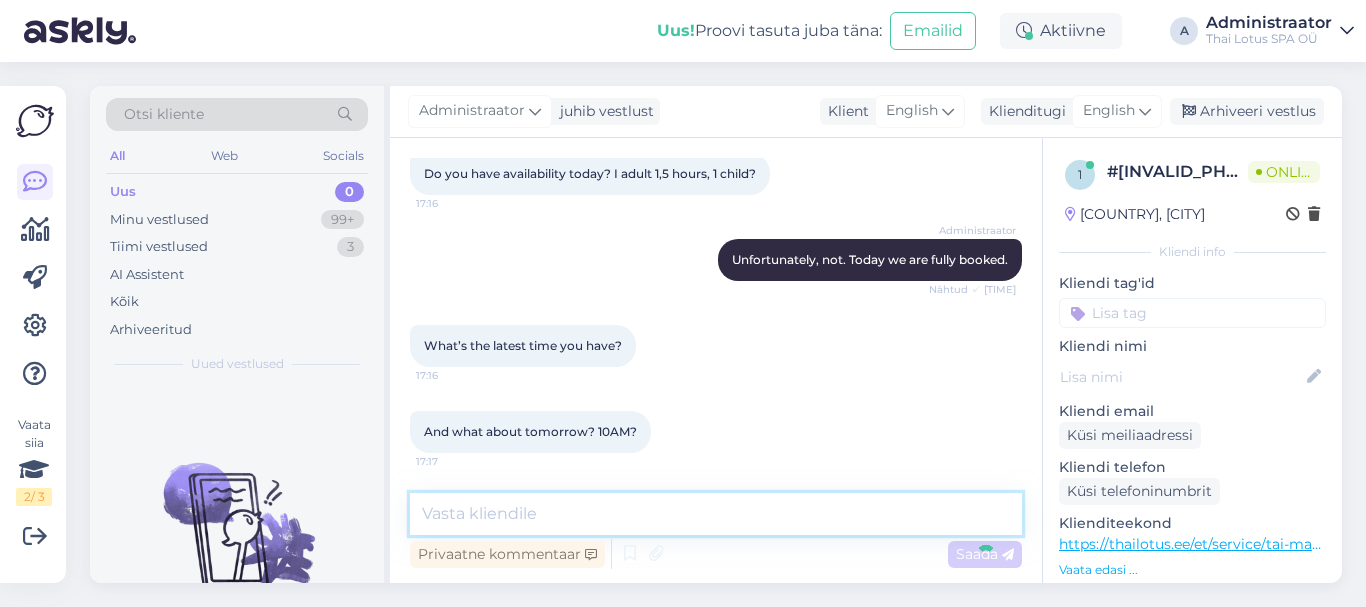 scroll, scrollTop: 559, scrollLeft: 0, axis: vertical 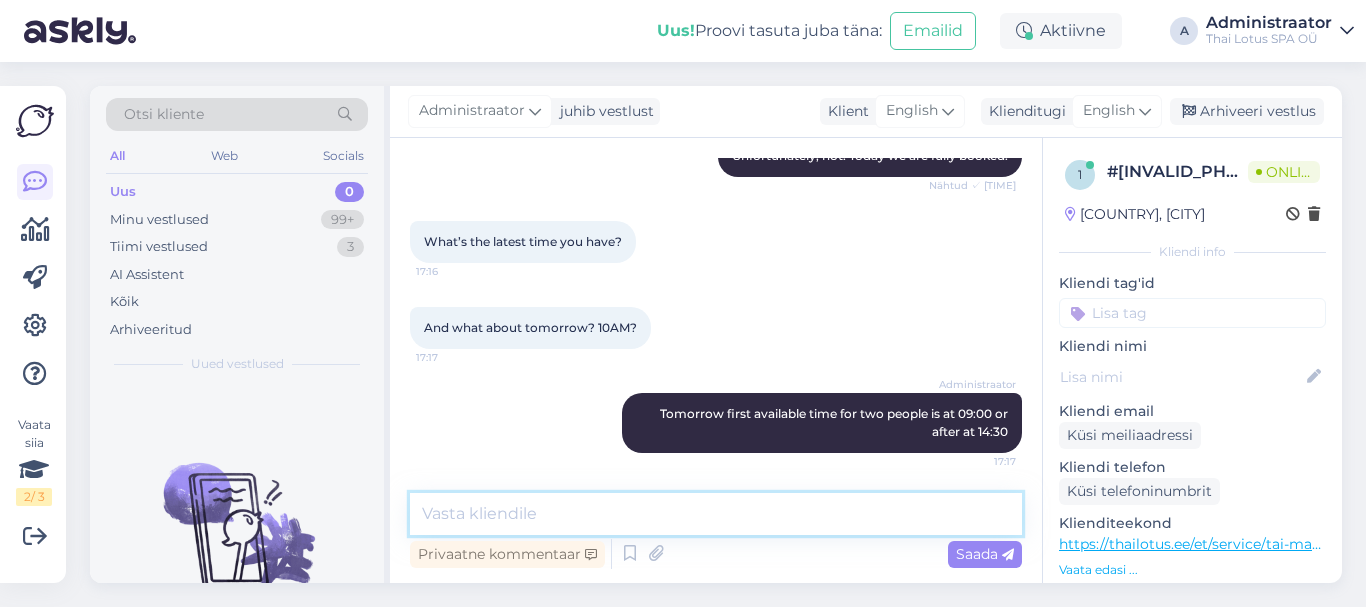 click at bounding box center [716, 514] 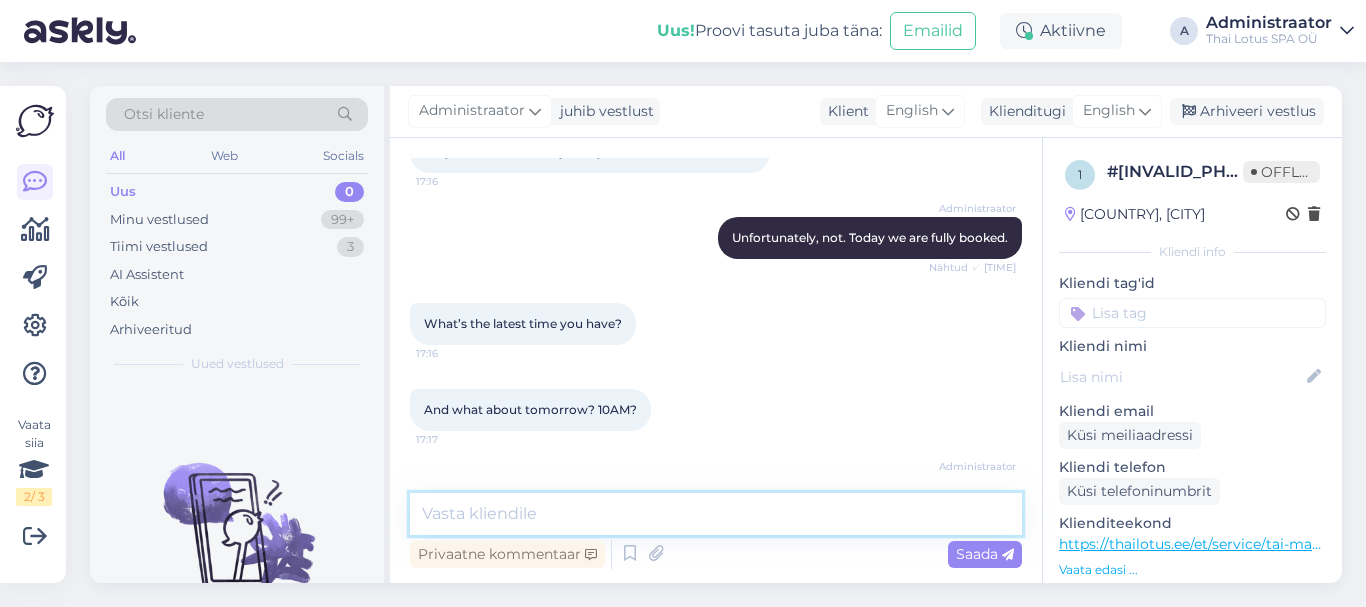 scroll, scrollTop: 559, scrollLeft: 0, axis: vertical 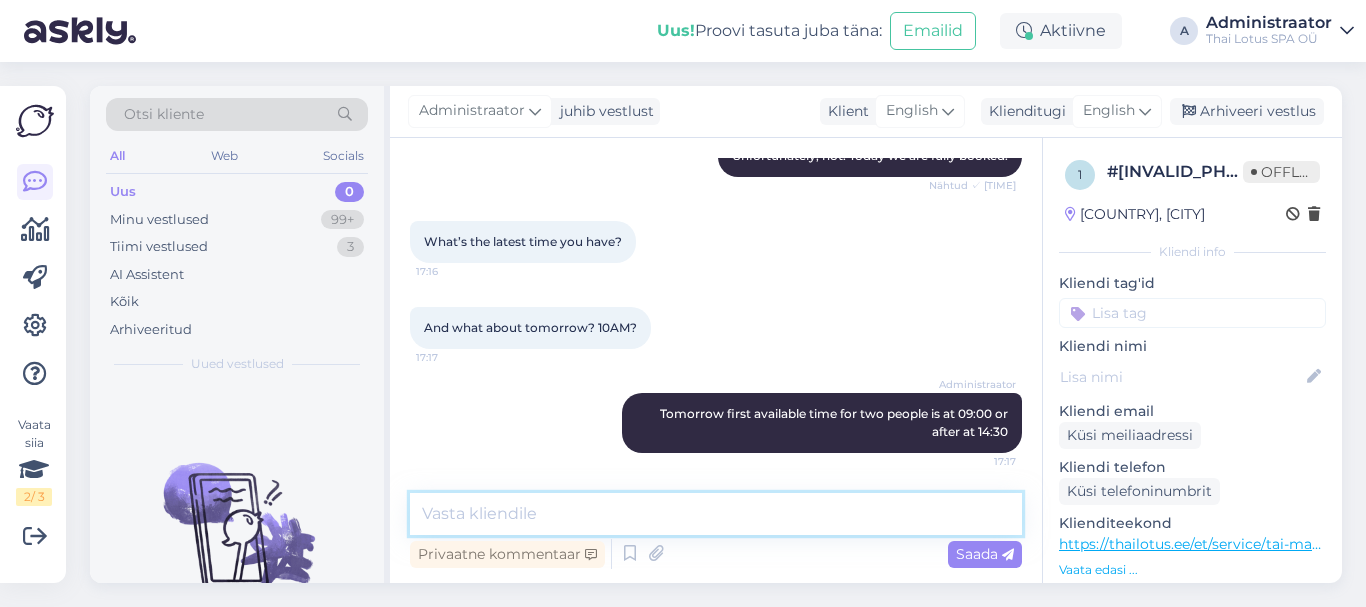 click at bounding box center (716, 514) 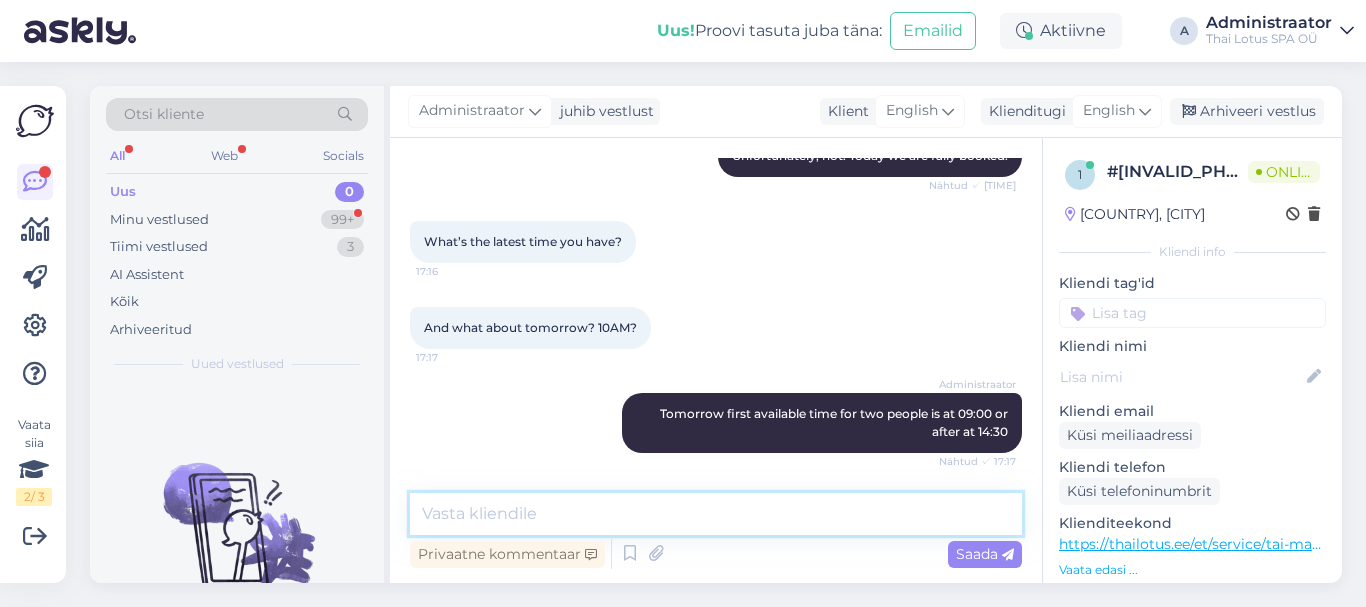 scroll, scrollTop: 645, scrollLeft: 0, axis: vertical 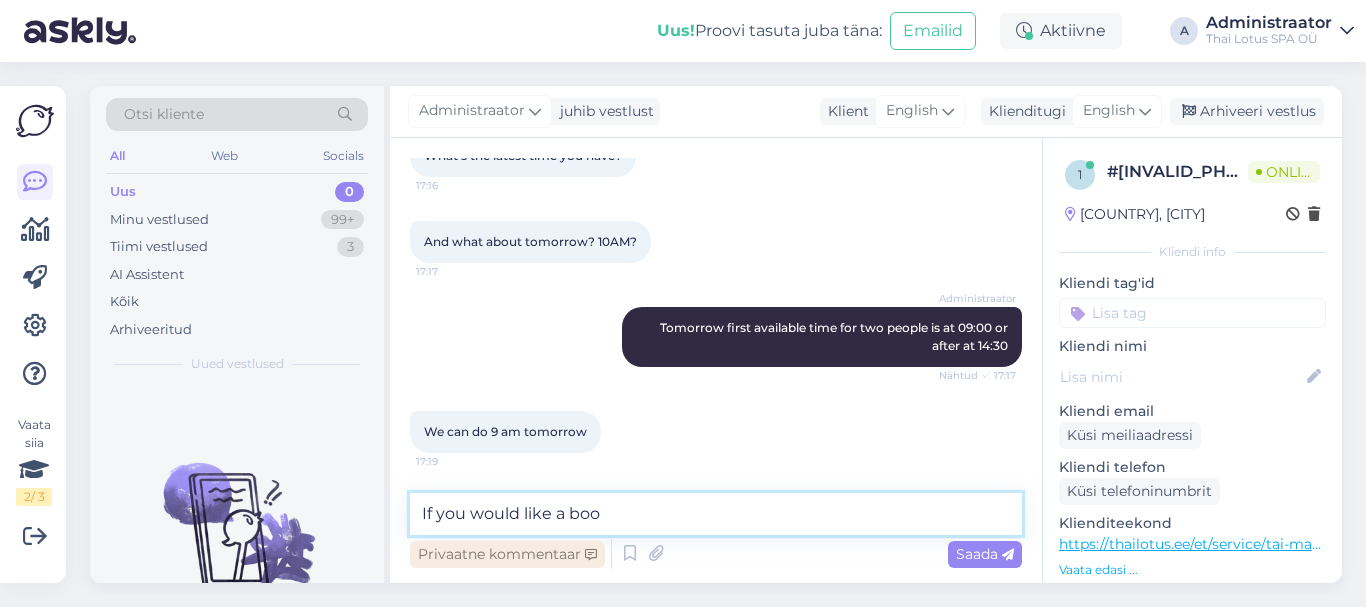 type on "If you would like a boo" 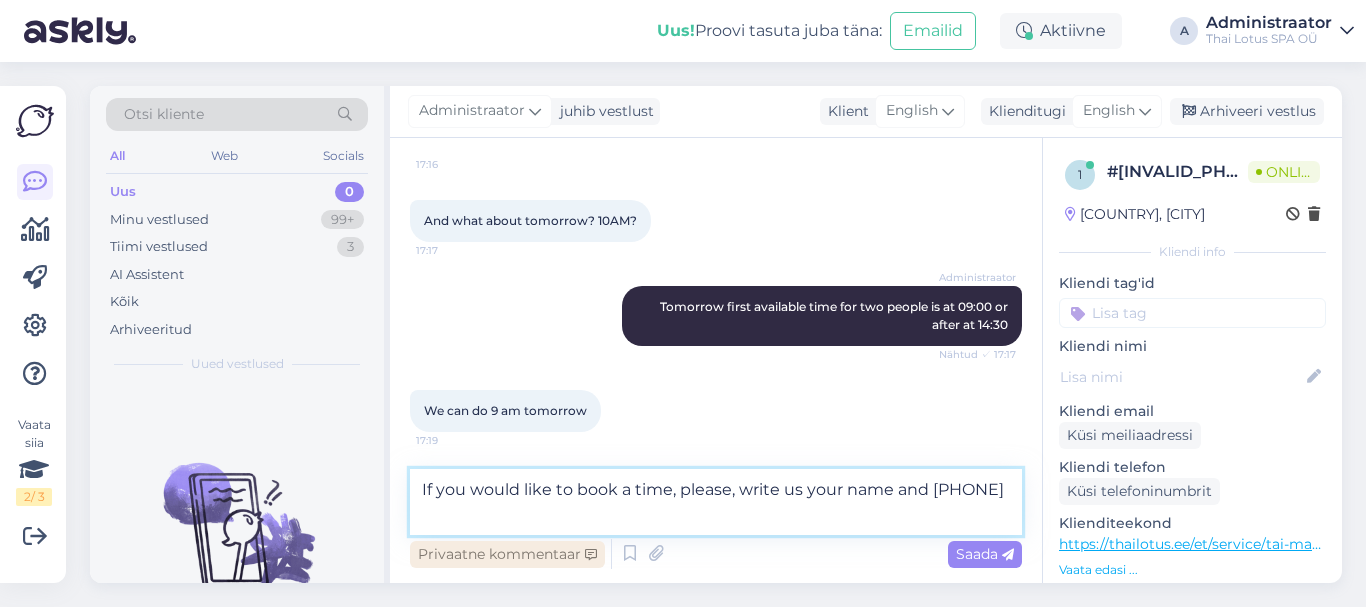 type on "If you would like to book a time, please, write us your name and phone number" 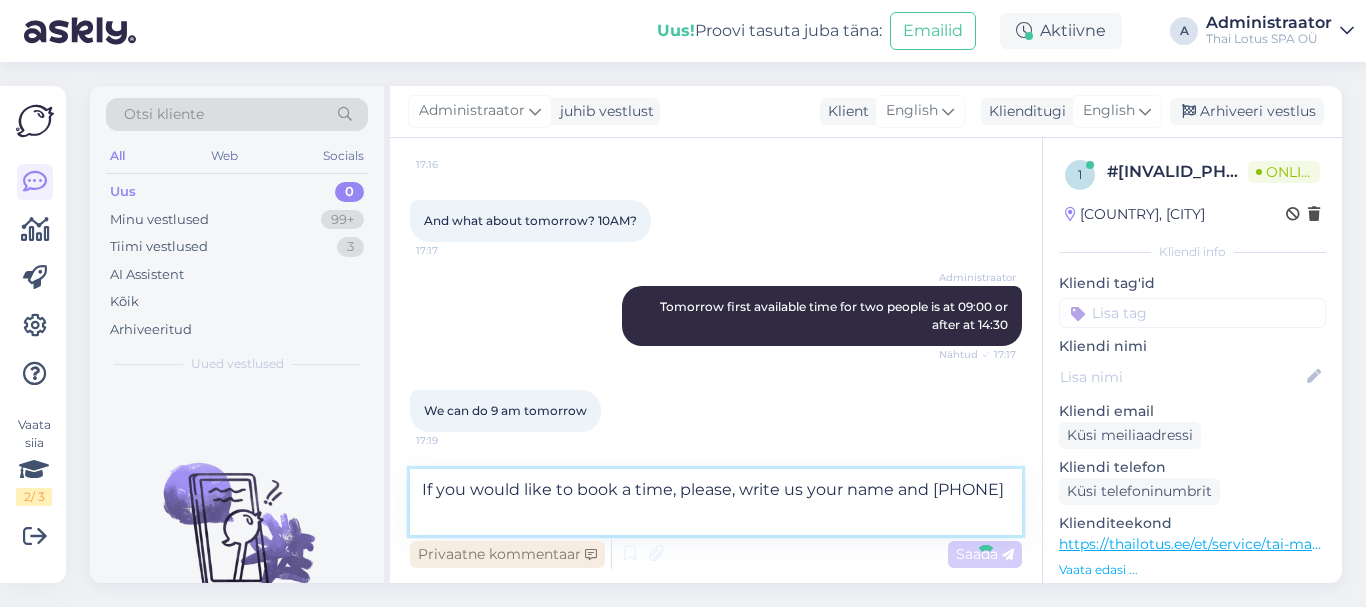 type 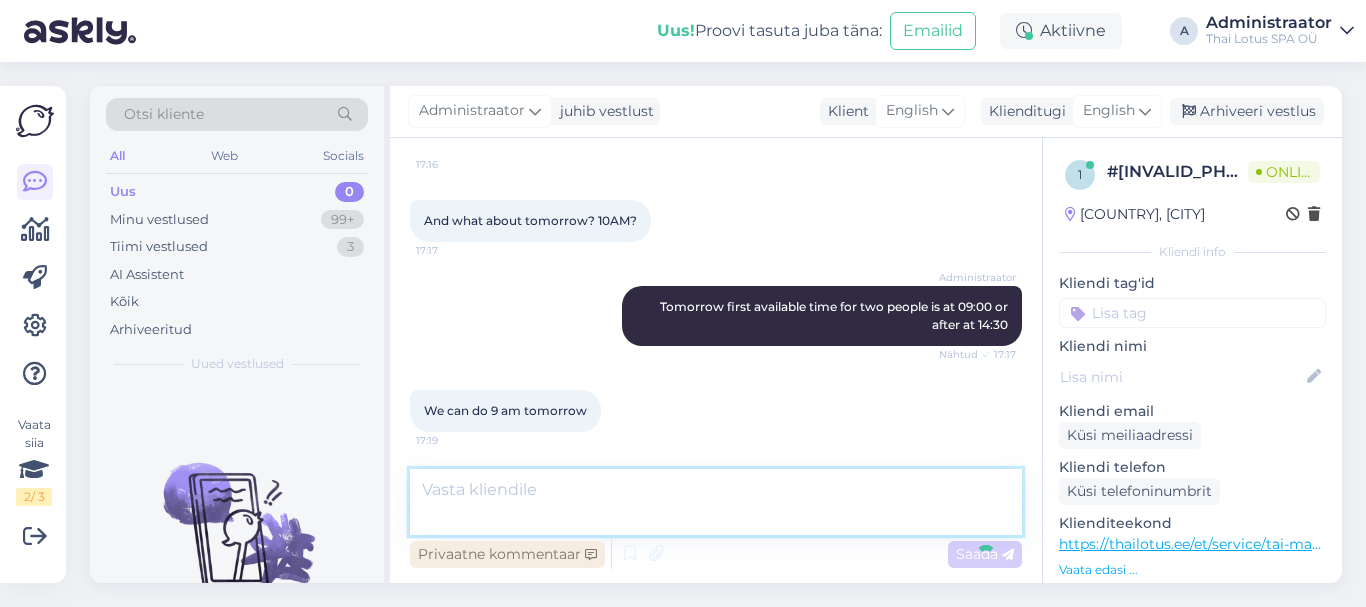 scroll, scrollTop: 645, scrollLeft: 0, axis: vertical 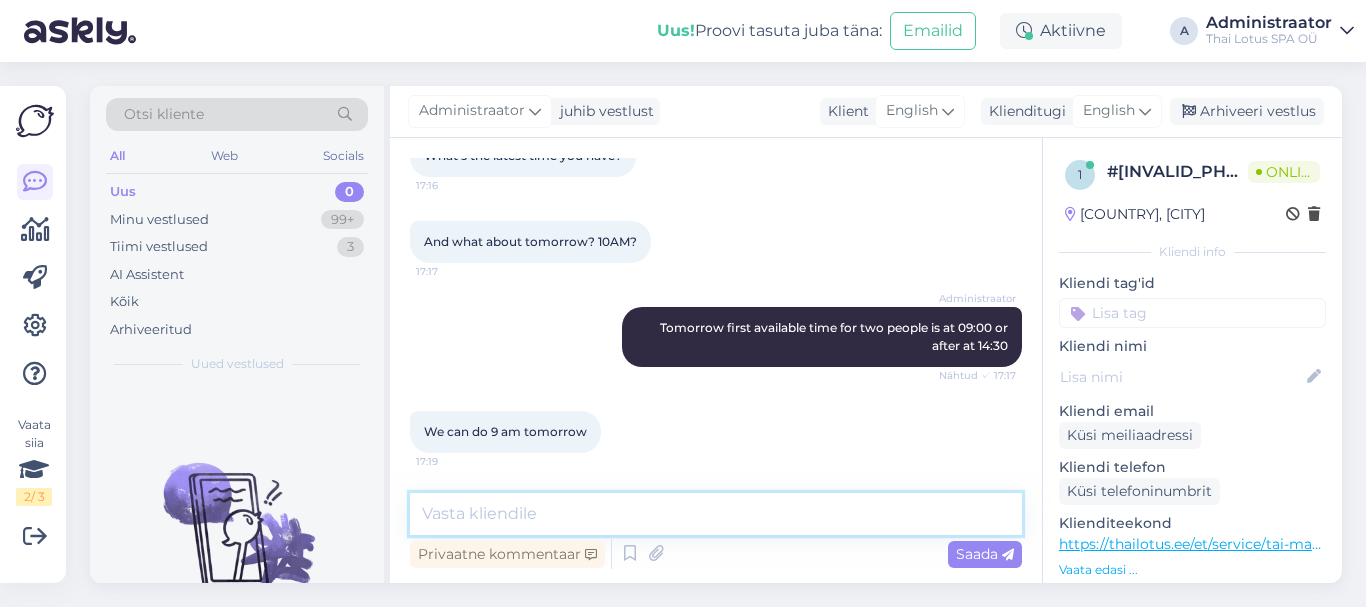 click at bounding box center (716, 514) 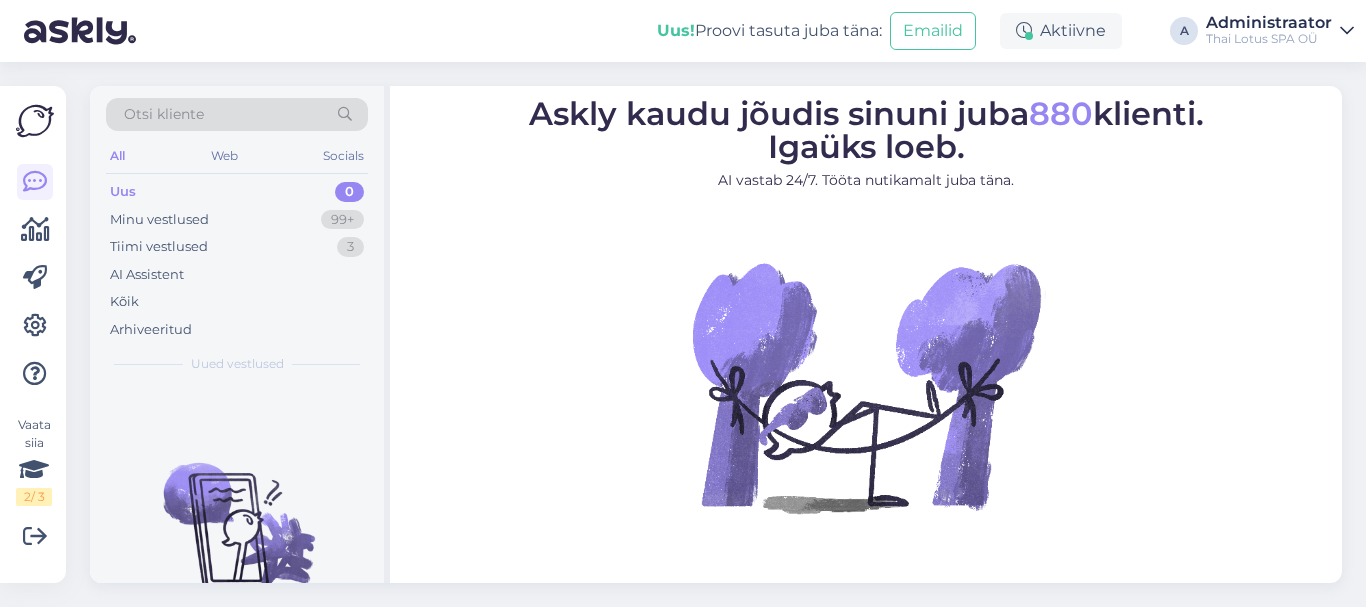 scroll, scrollTop: 0, scrollLeft: 0, axis: both 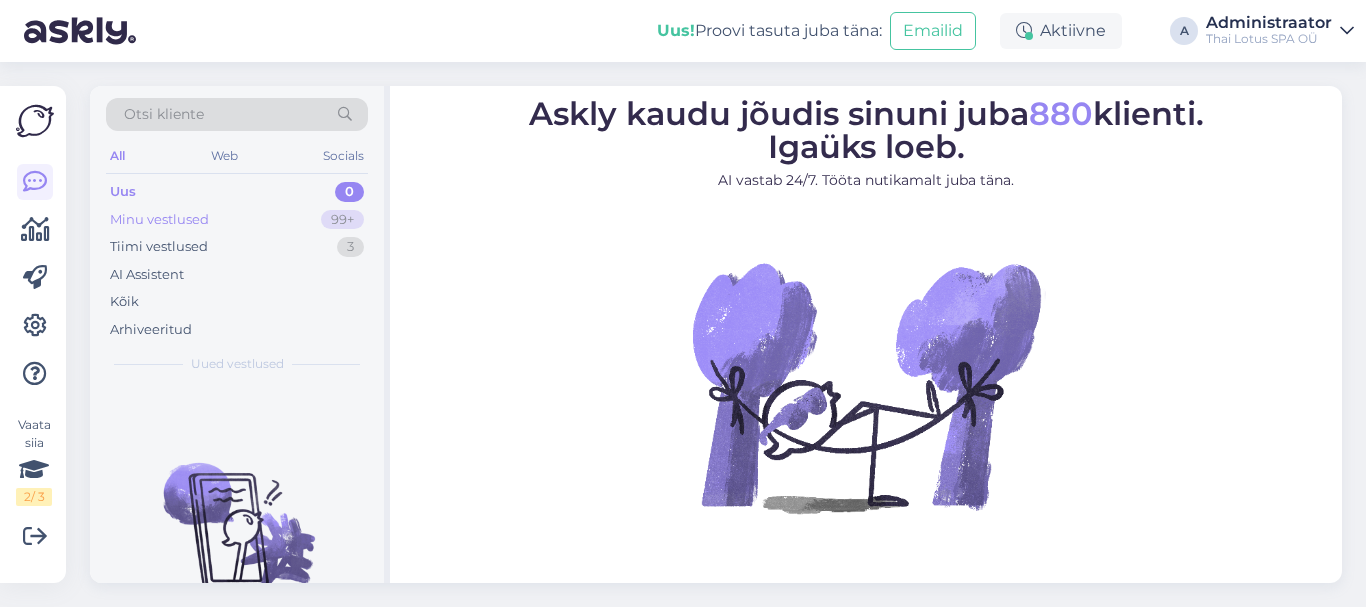 click on "Minu vestlused 99+" at bounding box center (237, 220) 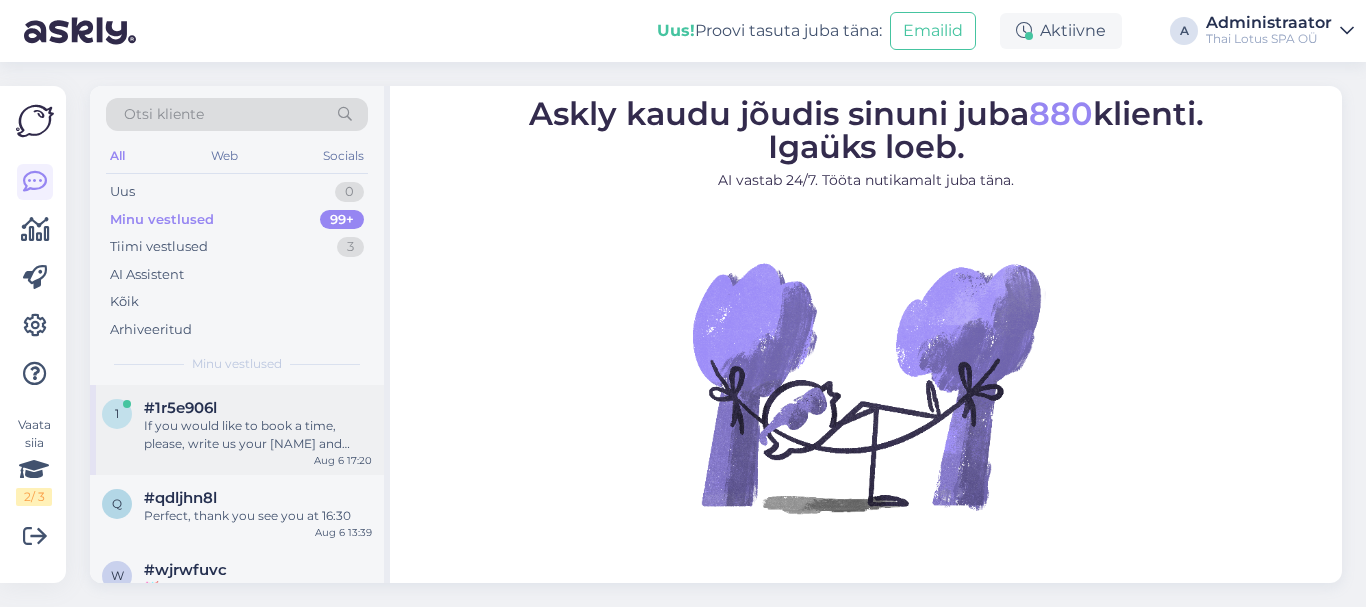 click on "If you would like to book a time, please, write us your [NAME] and [PHONE] number" at bounding box center (258, 435) 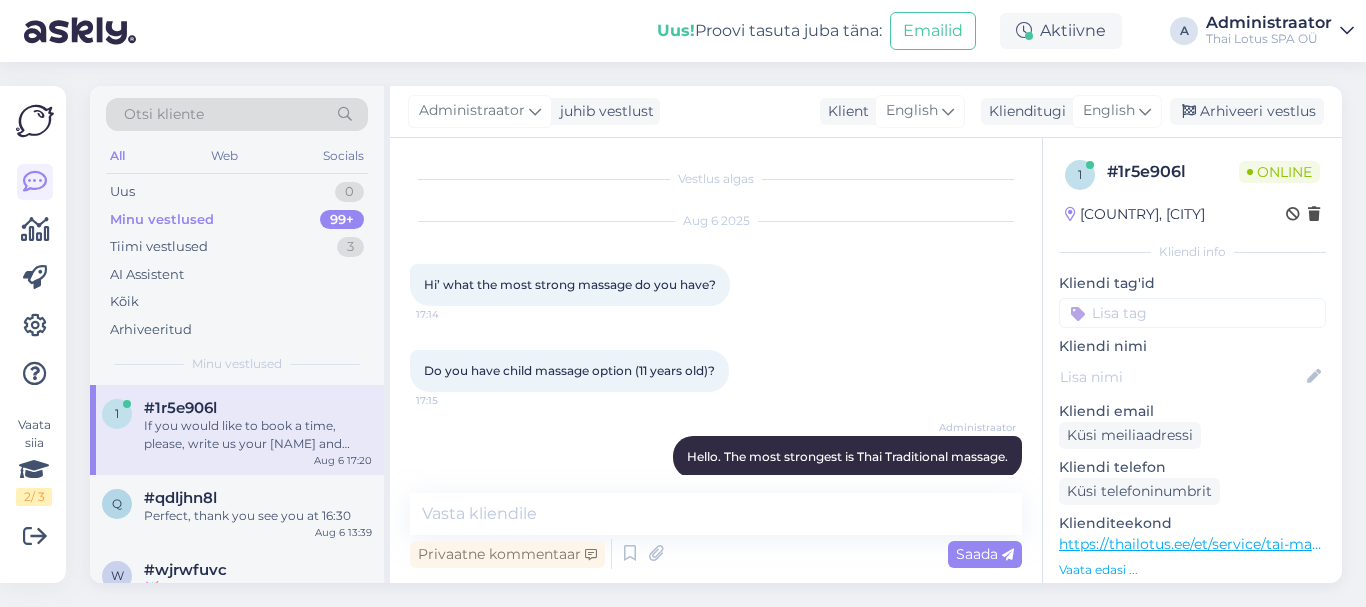 scroll, scrollTop: 749, scrollLeft: 0, axis: vertical 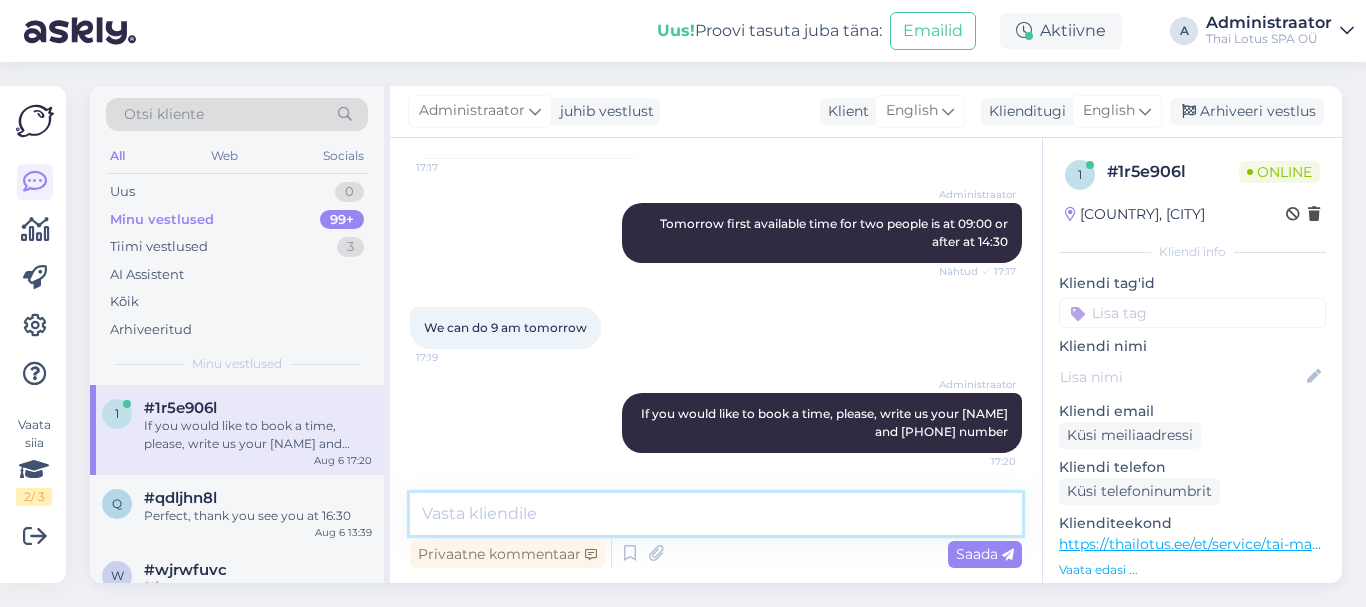 click at bounding box center [716, 514] 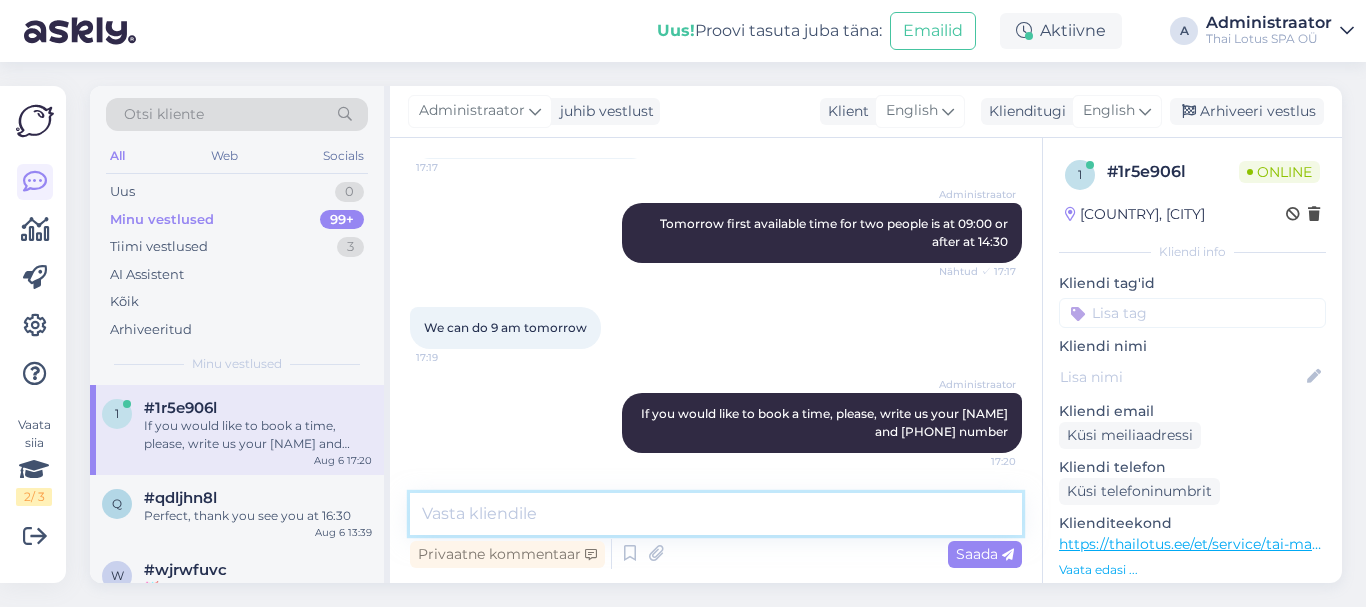 click at bounding box center [716, 514] 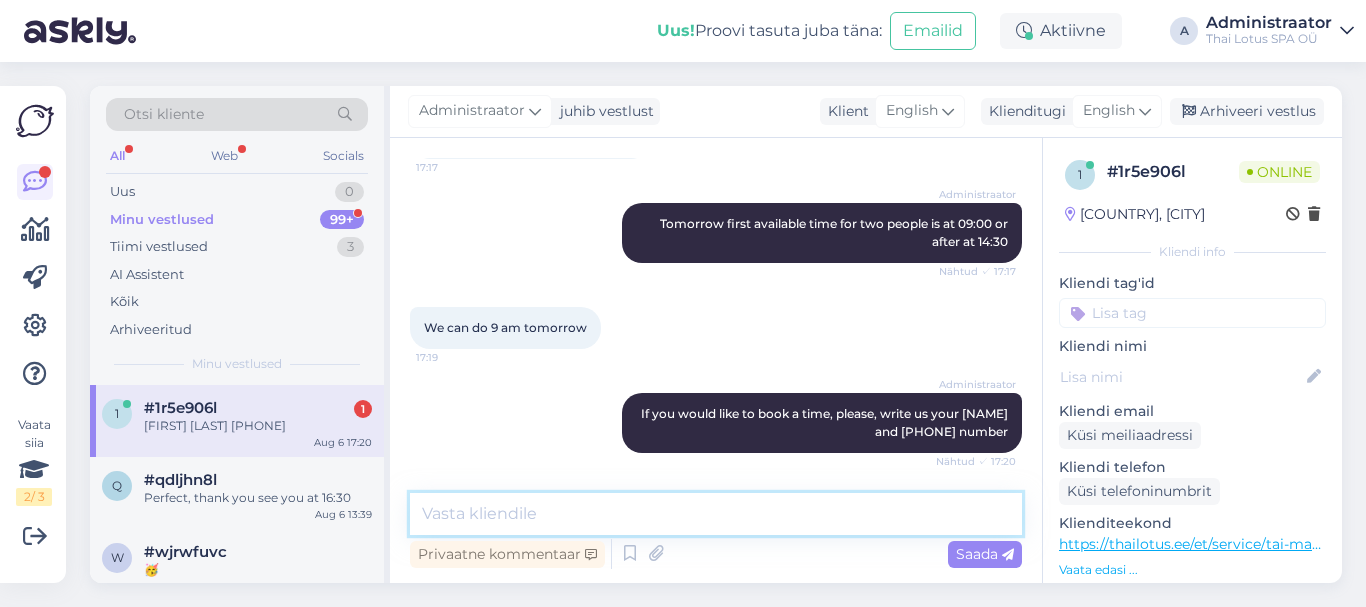 scroll, scrollTop: 835, scrollLeft: 0, axis: vertical 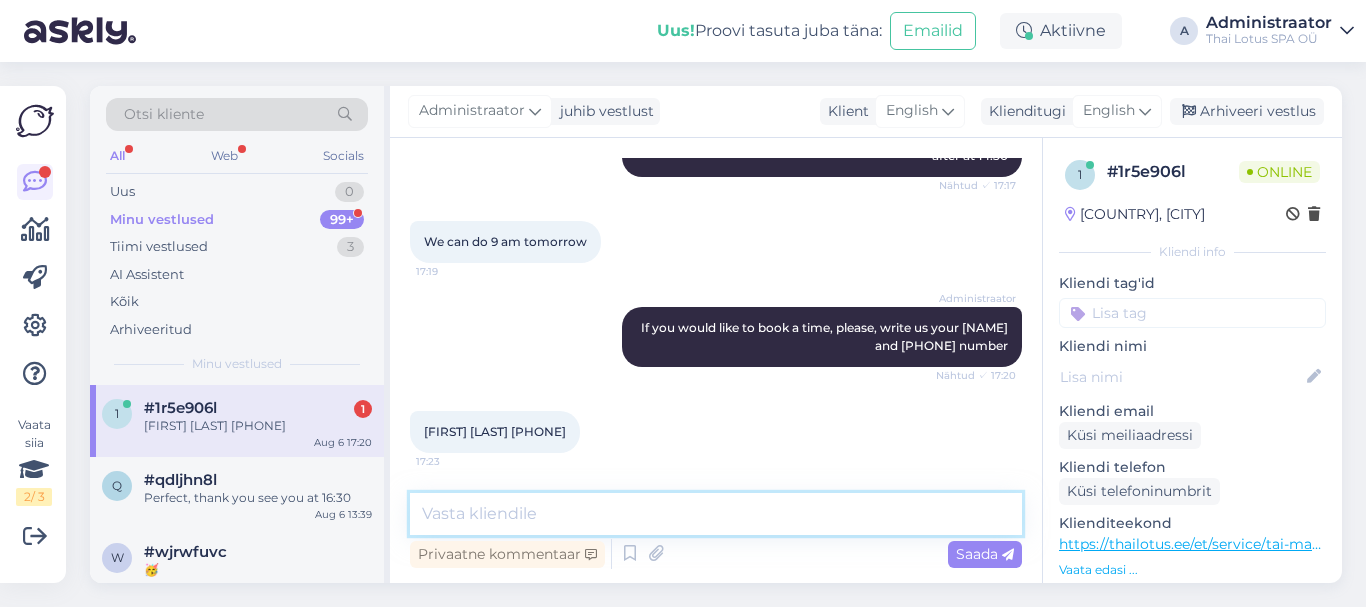 click at bounding box center (716, 514) 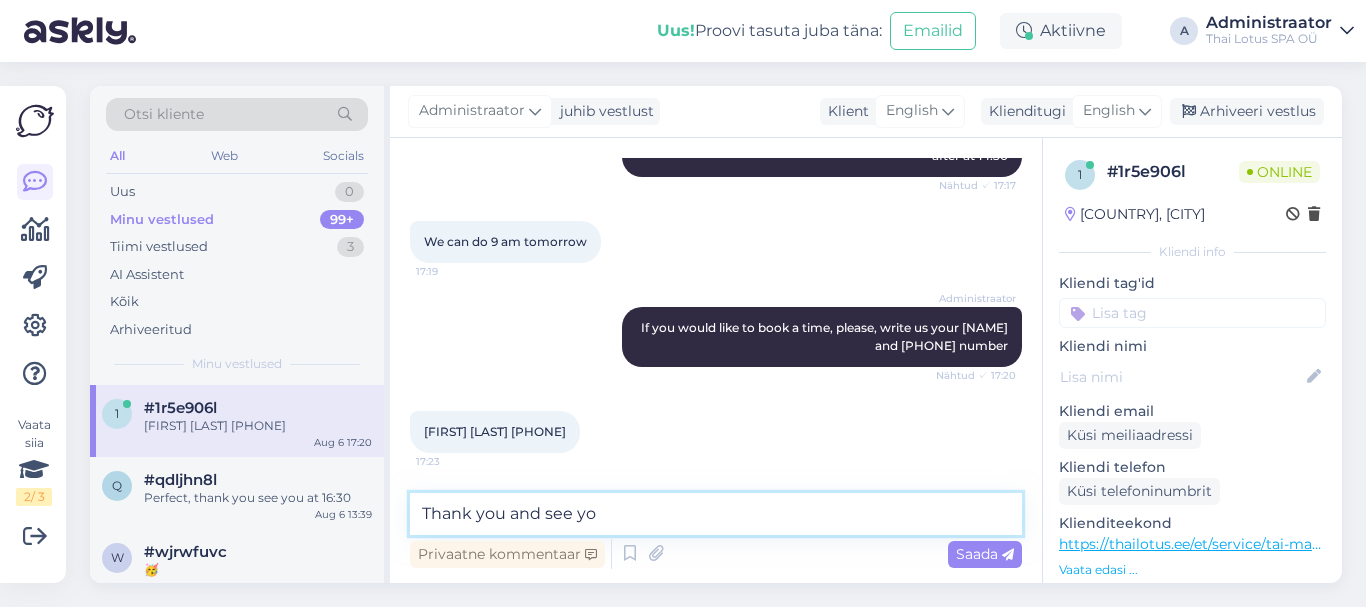 scroll, scrollTop: 856, scrollLeft: 0, axis: vertical 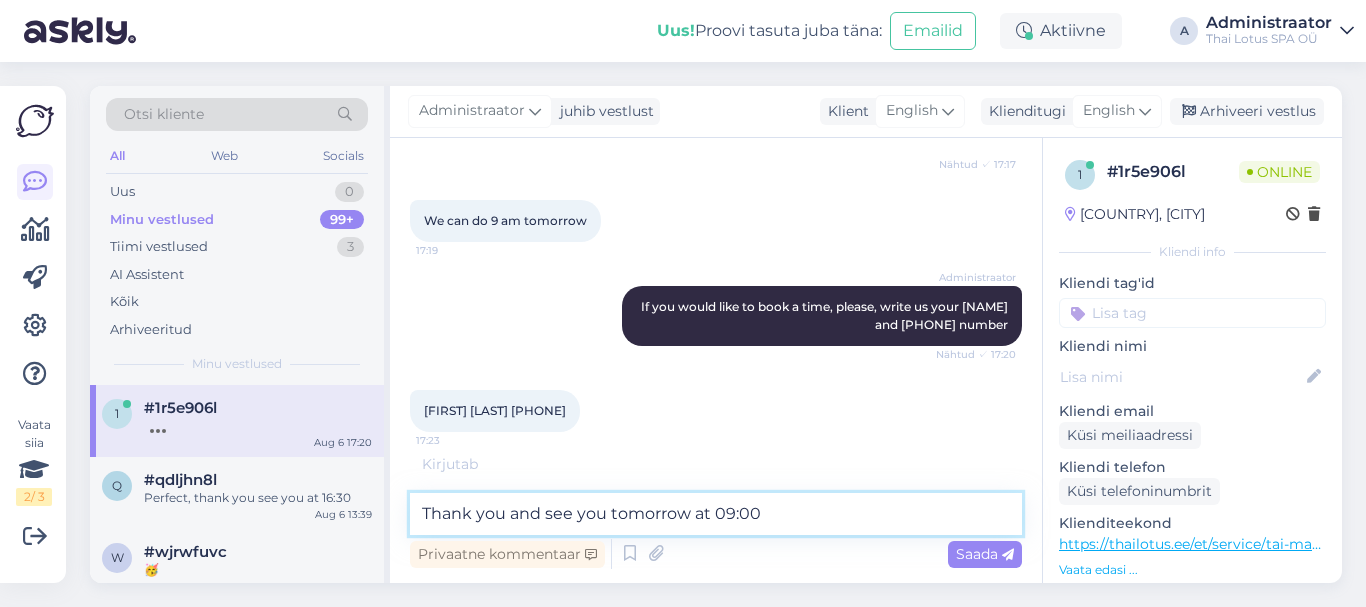 type on "Thank you and see you tomorrow at 09:00!" 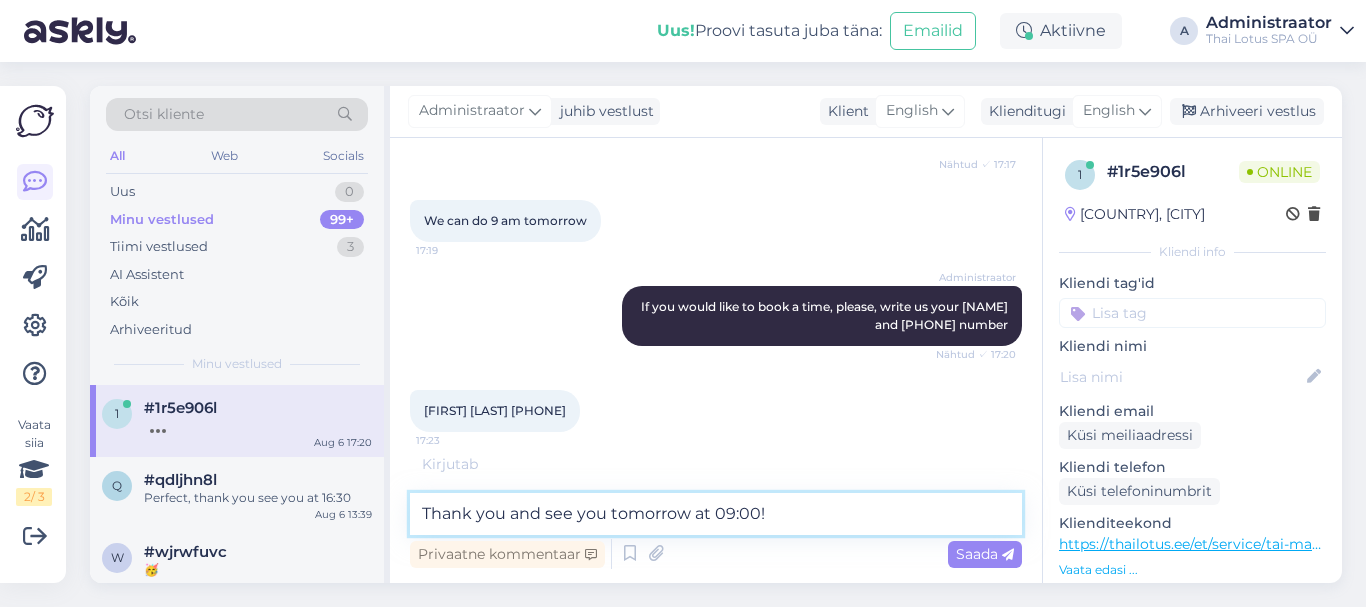 type 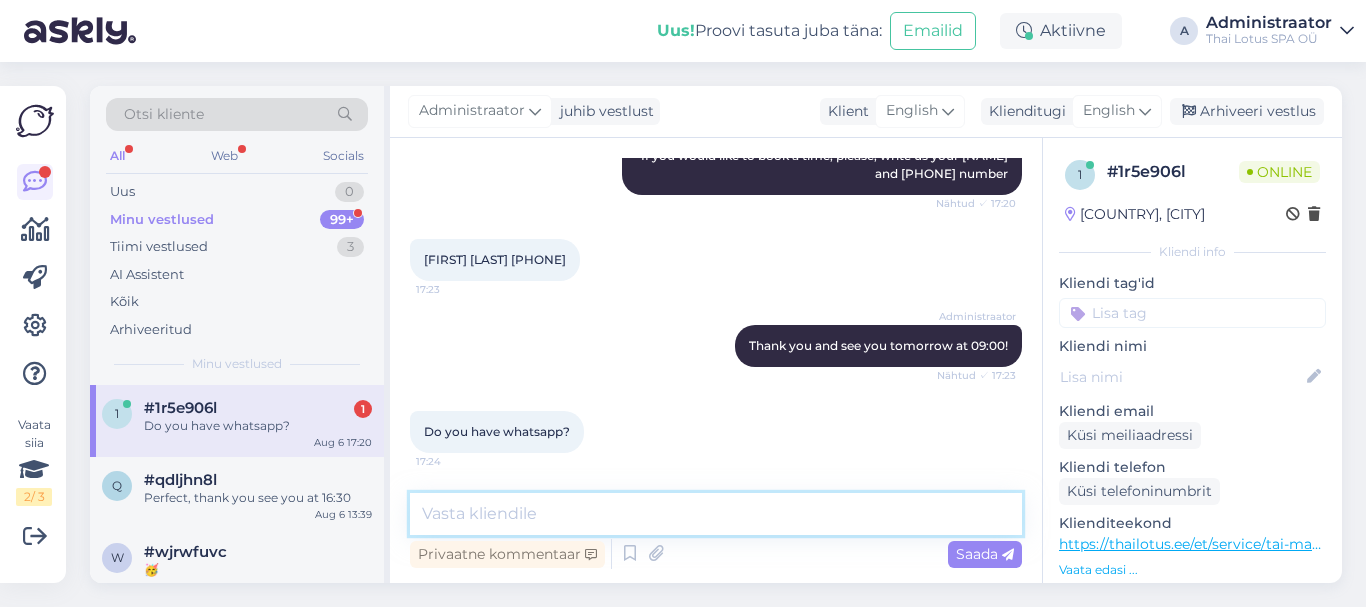 scroll, scrollTop: 1093, scrollLeft: 0, axis: vertical 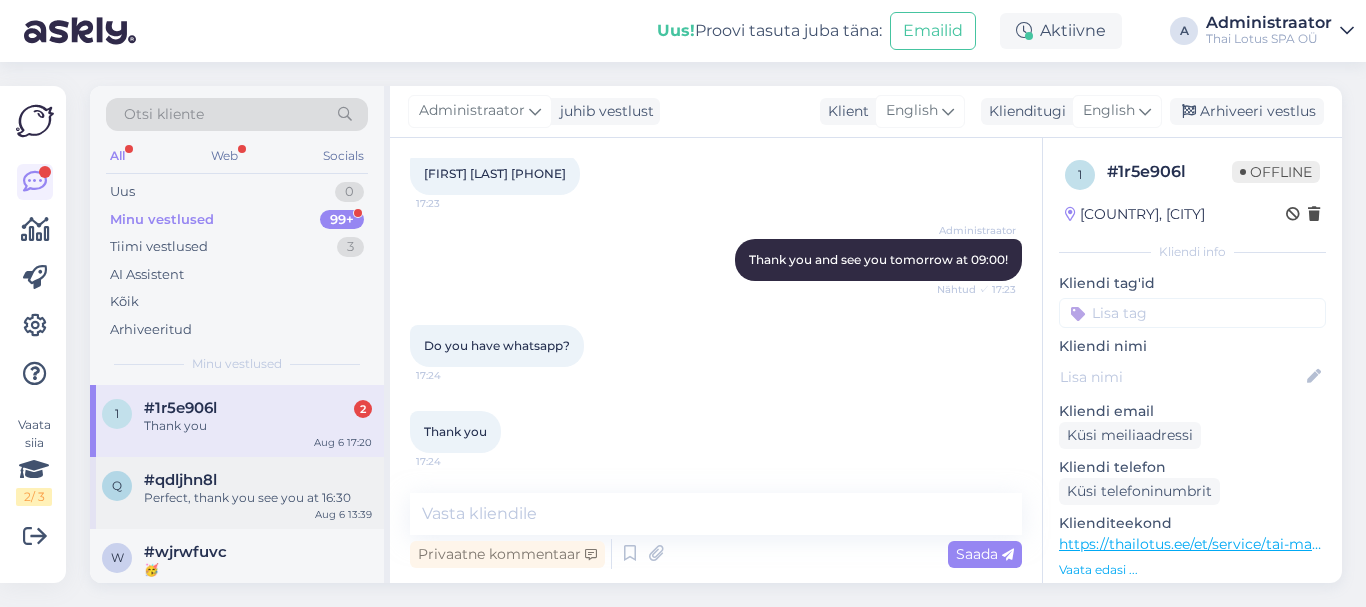 click on "#qdljhn8l" at bounding box center [258, 480] 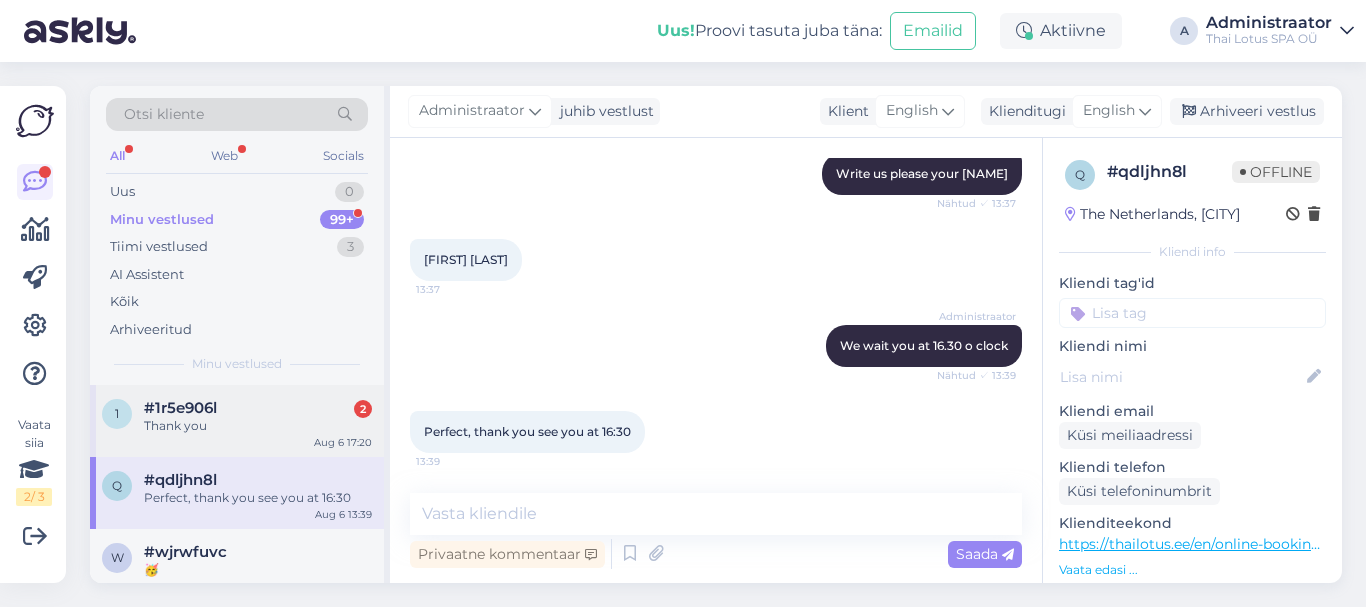click on "#1r5e906l 2" at bounding box center [258, 408] 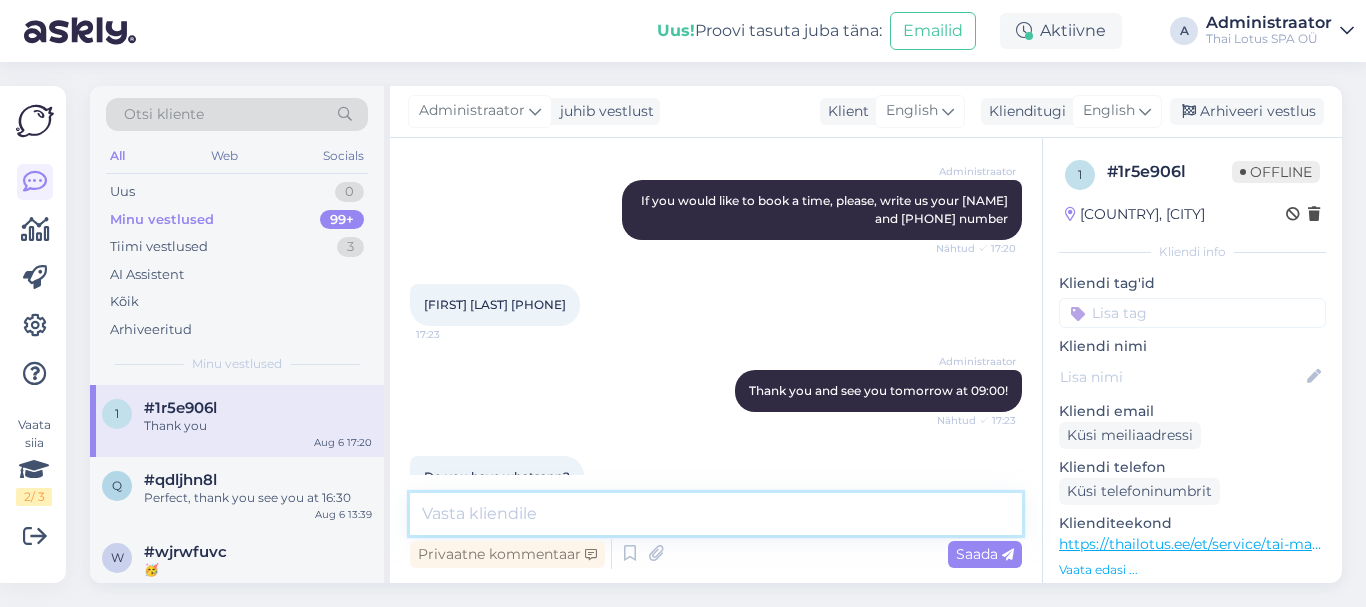 drag, startPoint x: 473, startPoint y: 499, endPoint x: 476, endPoint y: 509, distance: 10.440307 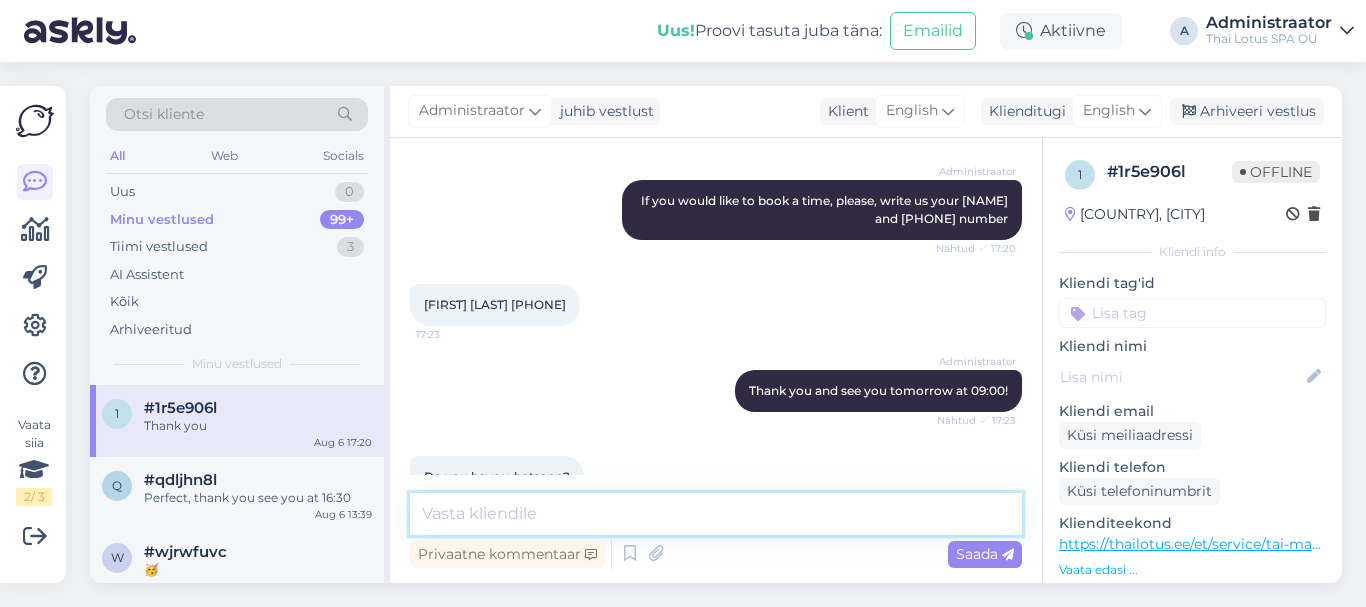 click at bounding box center [716, 514] 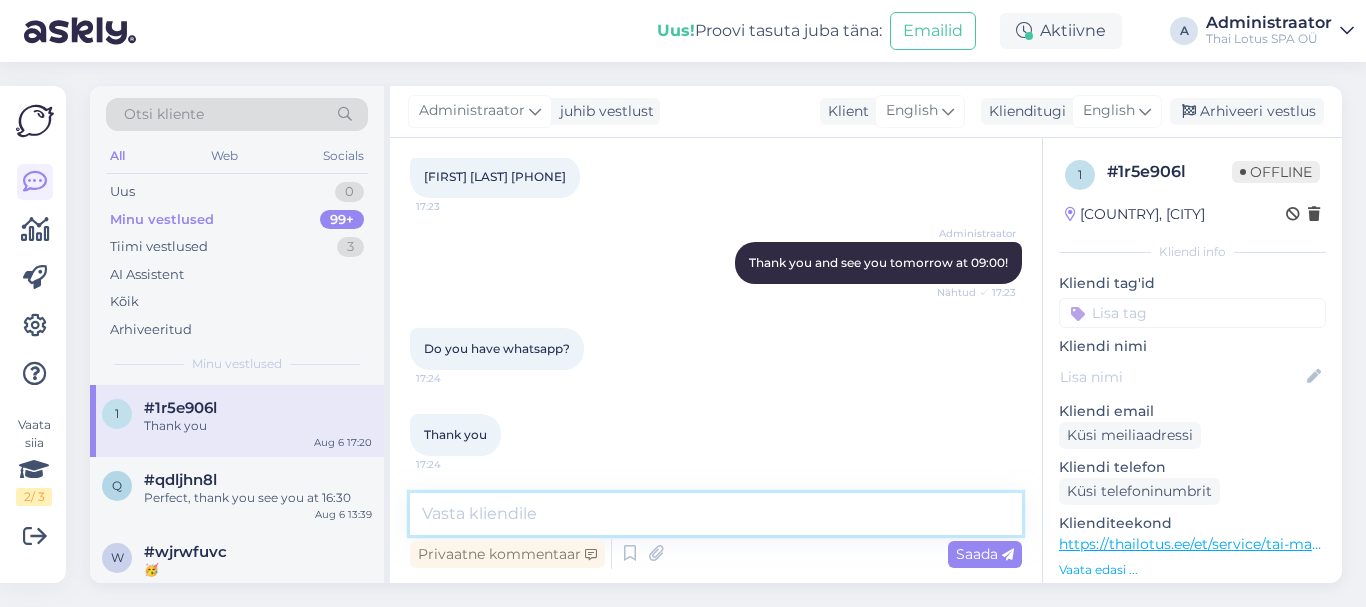 scroll, scrollTop: 1093, scrollLeft: 0, axis: vertical 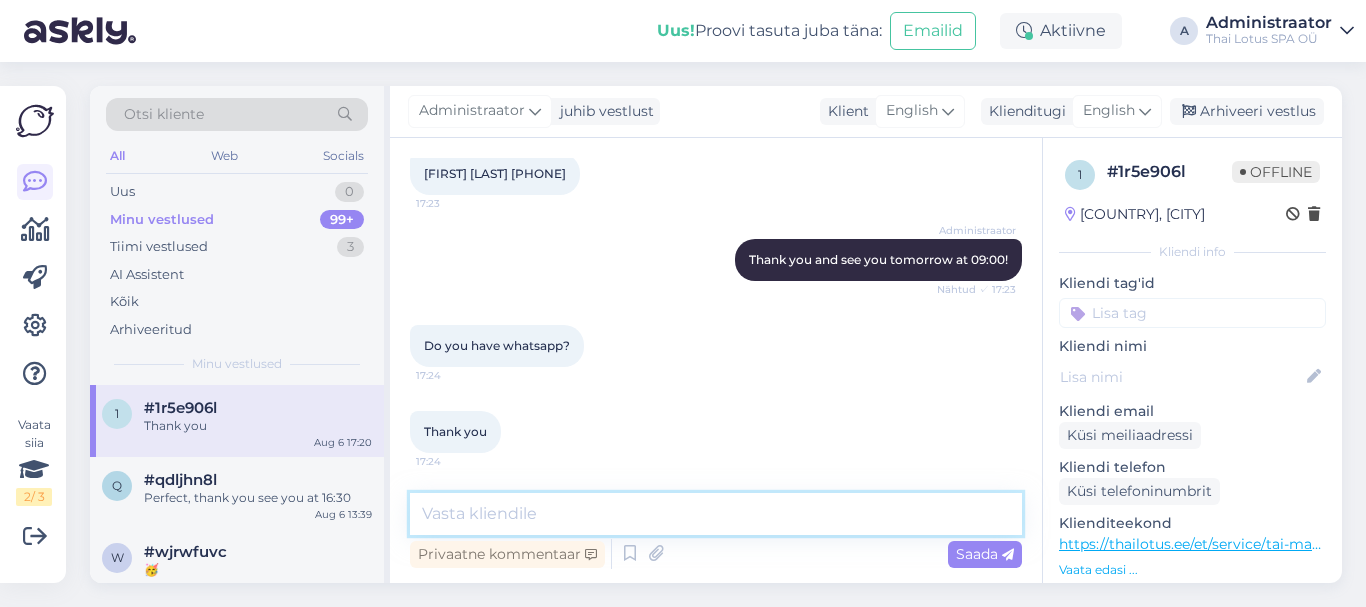 click at bounding box center (716, 514) 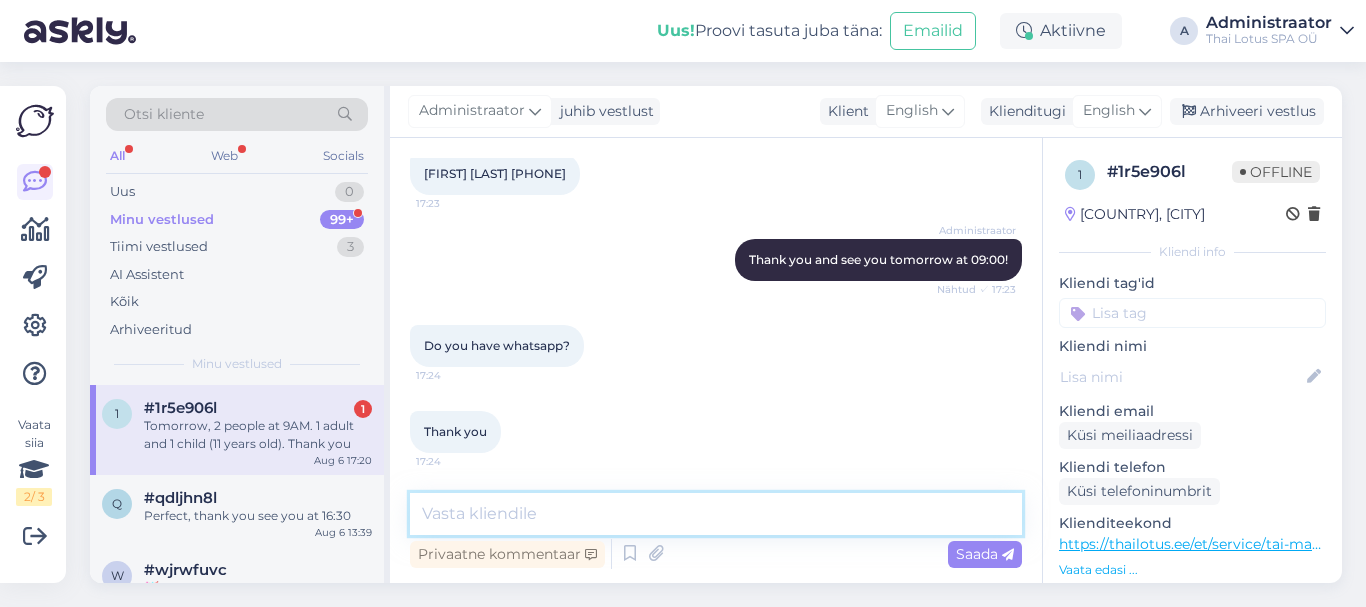 scroll, scrollTop: 1197, scrollLeft: 0, axis: vertical 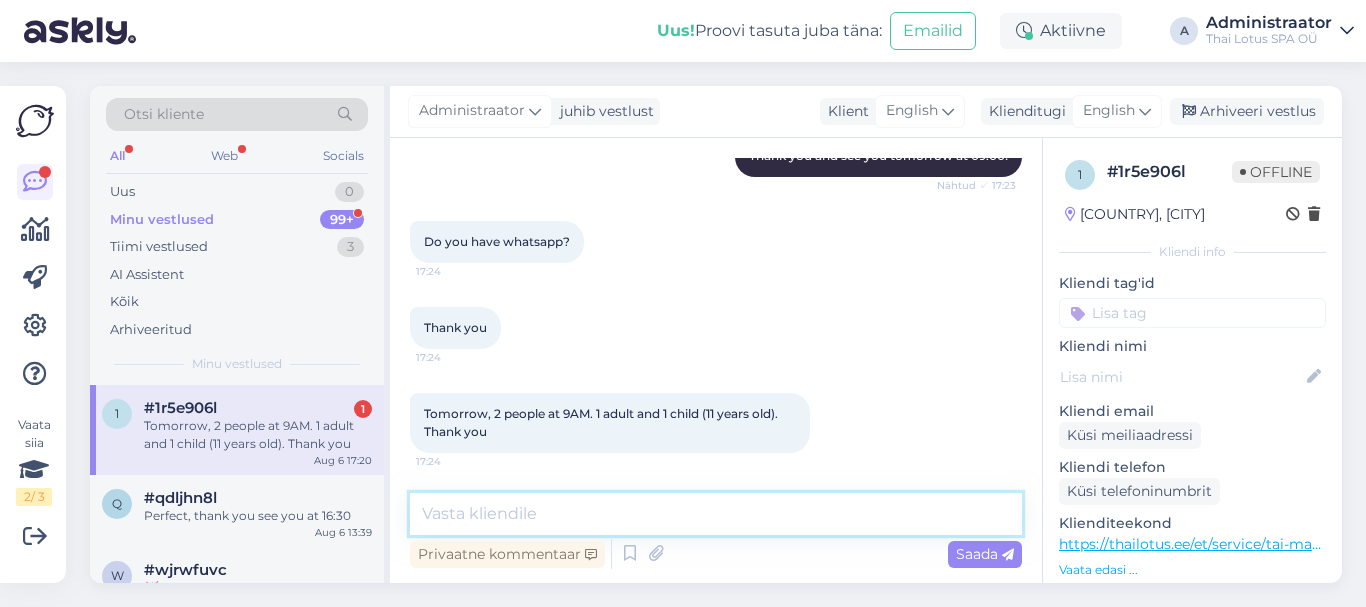 click at bounding box center [716, 514] 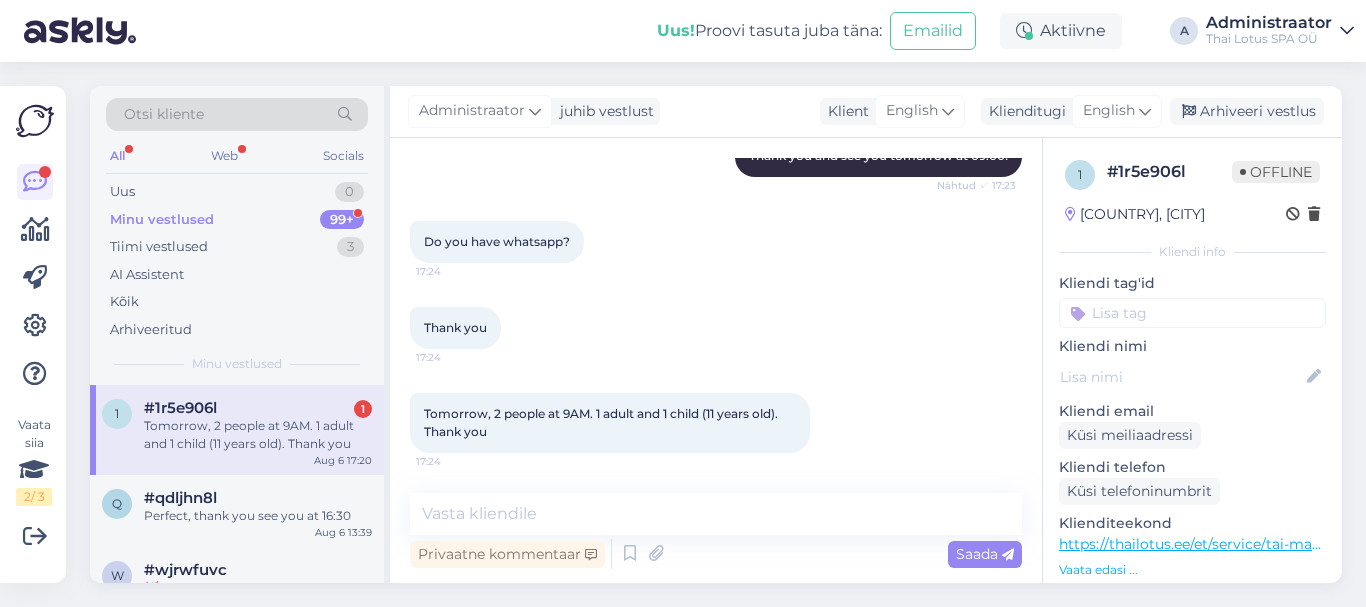 click on "1 #1r5e906l 1 Tomorrow, 2 people at 9AM. 1 adult and 1 child (11 years old). Thank you Aug 6 17:20" at bounding box center [237, 430] 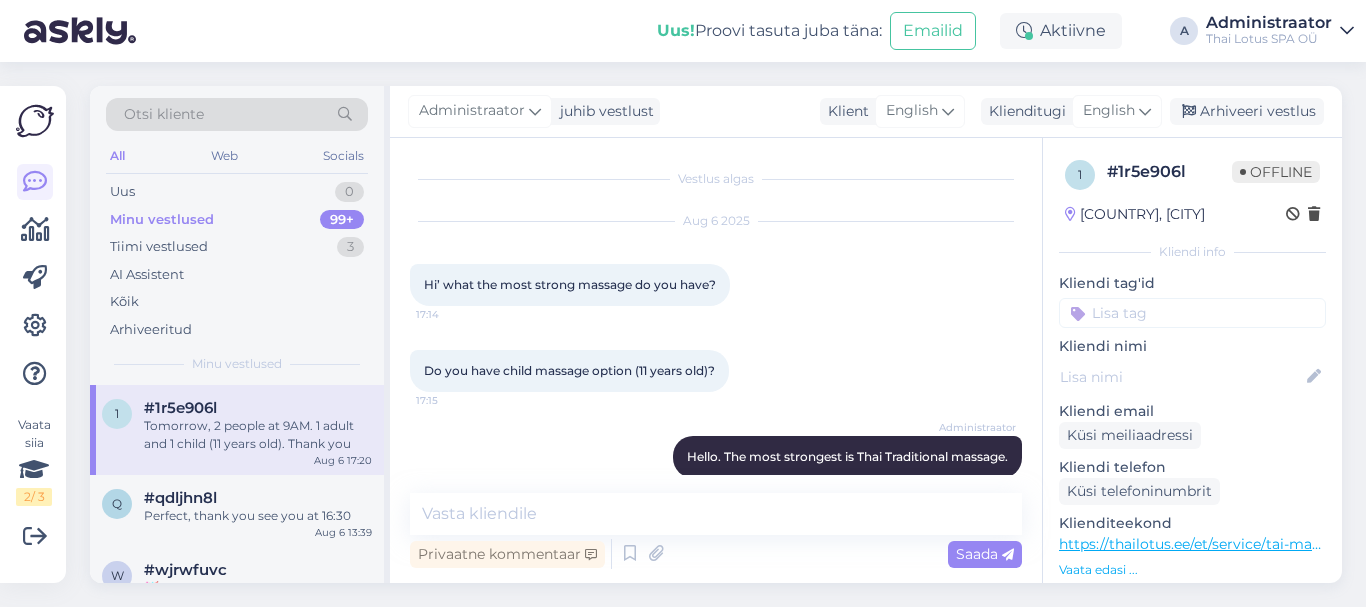 click on "Tomorrow, 2 people at 9AM. 1 adult and 1 child (11 years old). Thank you" at bounding box center [258, 435] 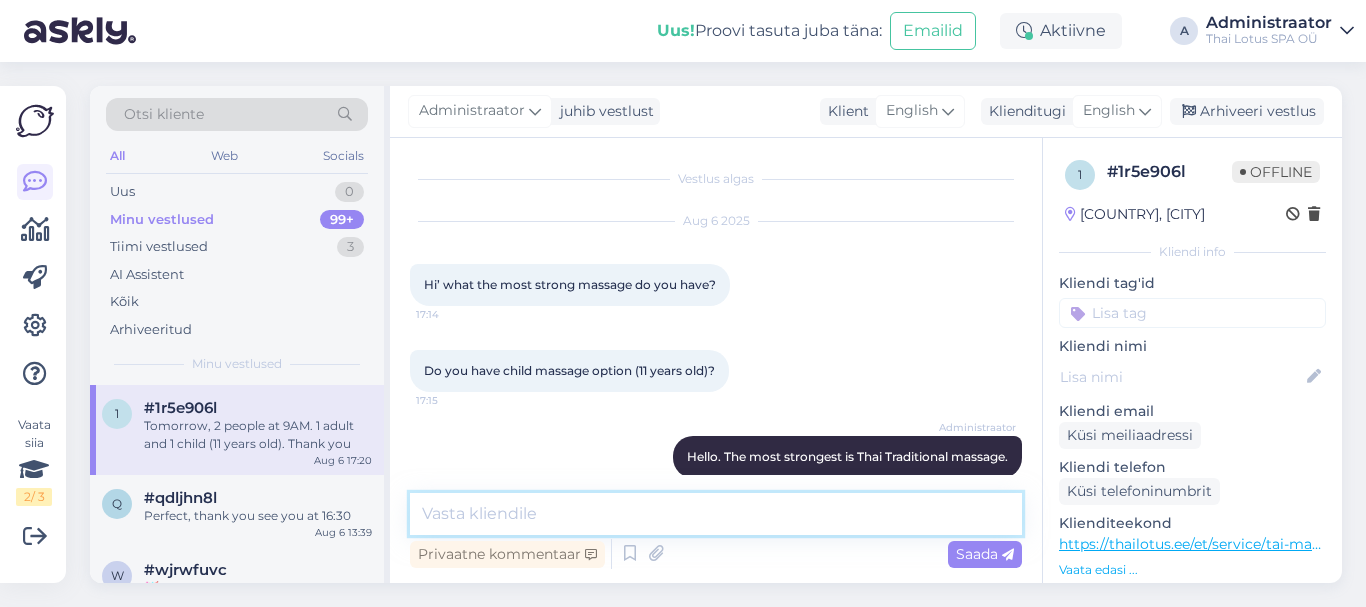click at bounding box center [716, 514] 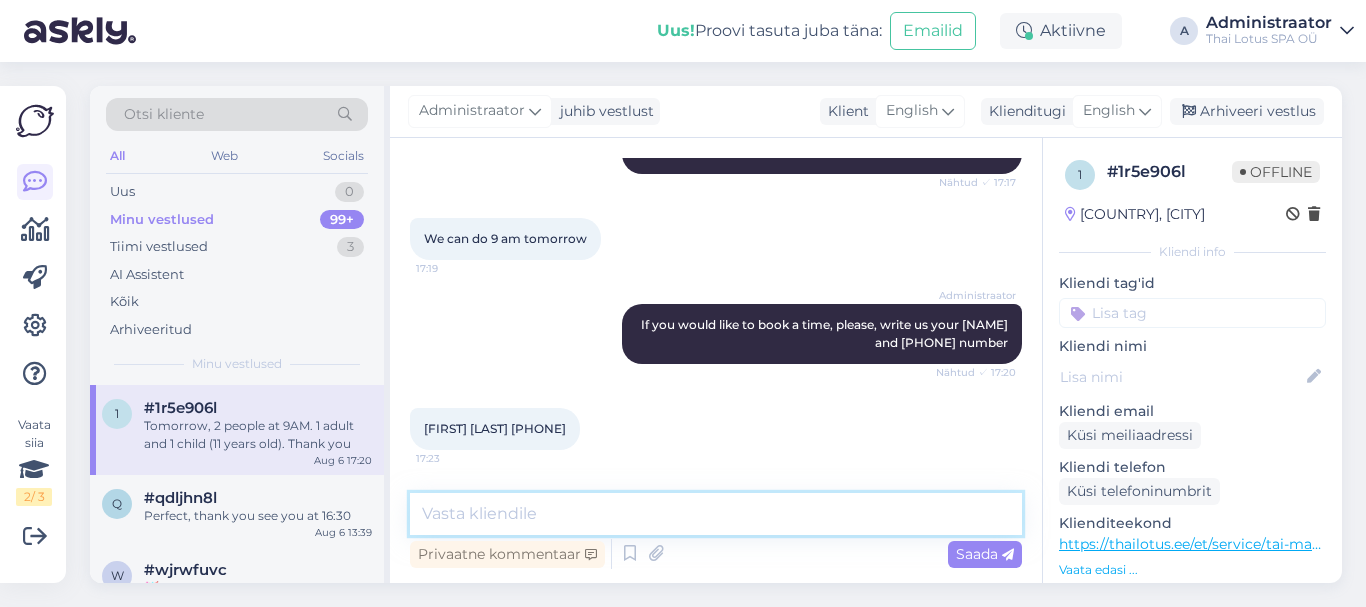 scroll, scrollTop: 900, scrollLeft: 0, axis: vertical 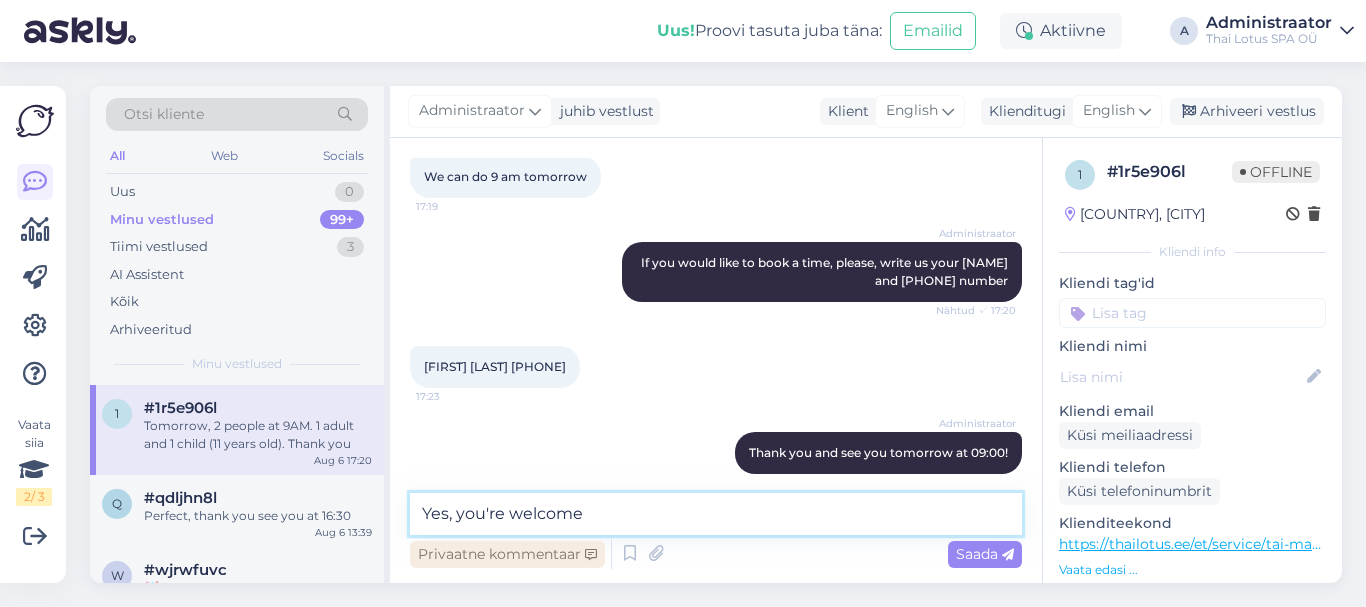 type on "Yes, you're welcome." 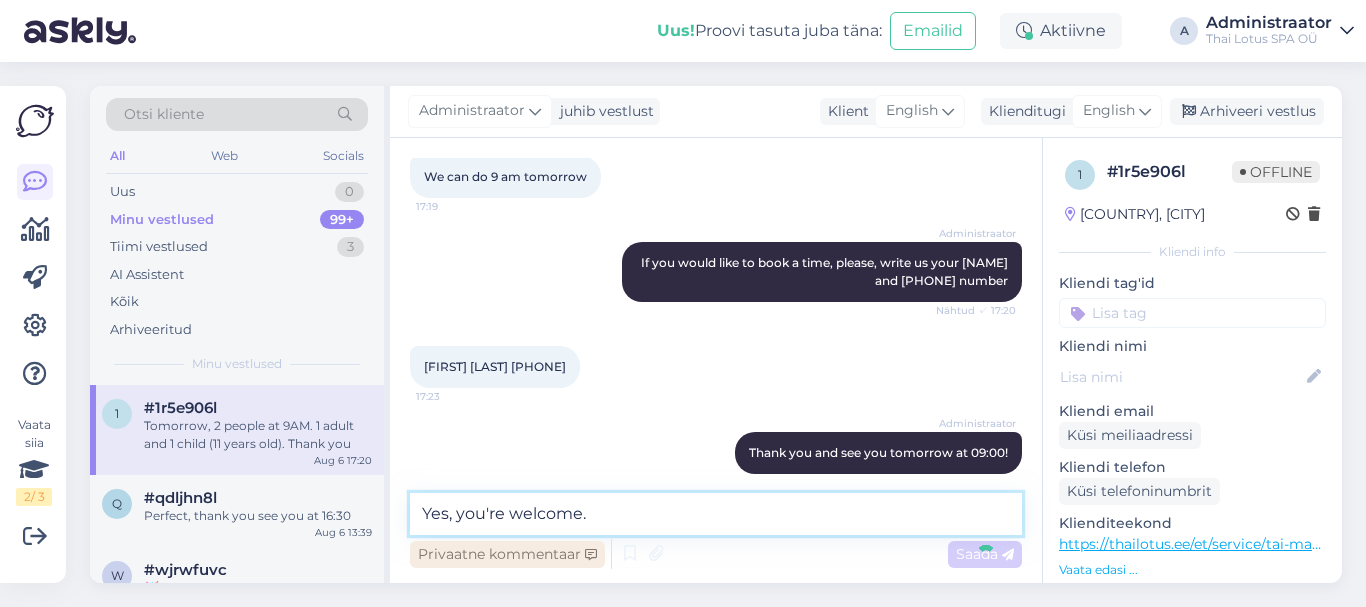 type 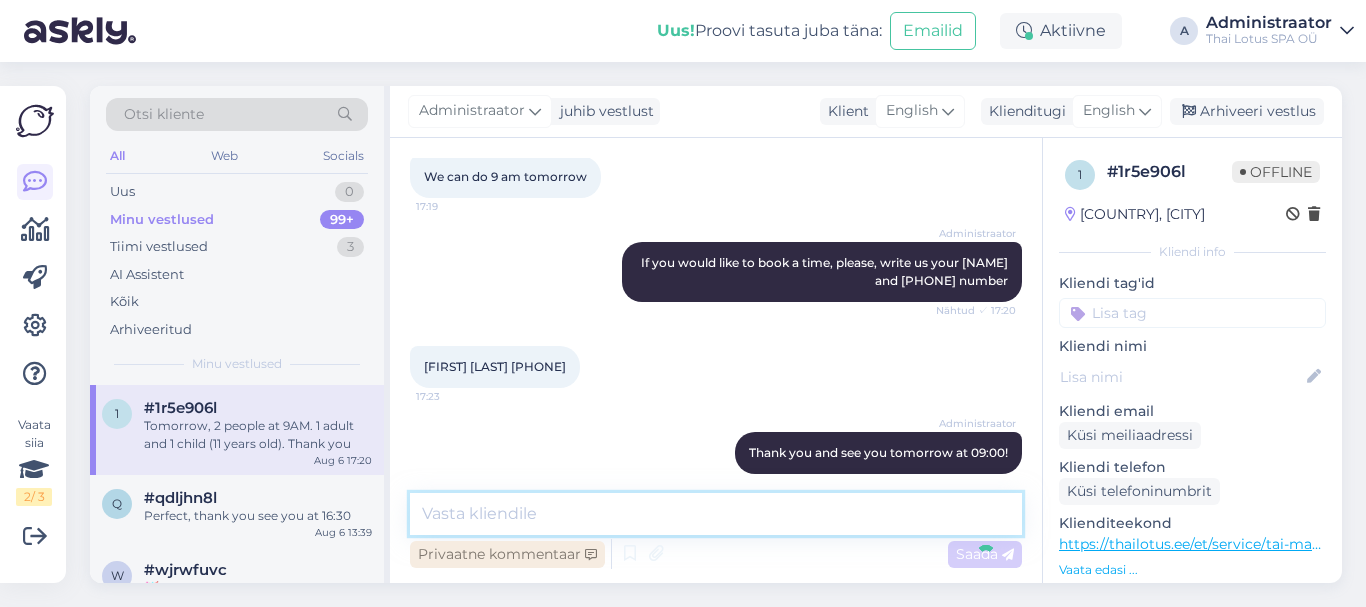 scroll, scrollTop: 1283, scrollLeft: 0, axis: vertical 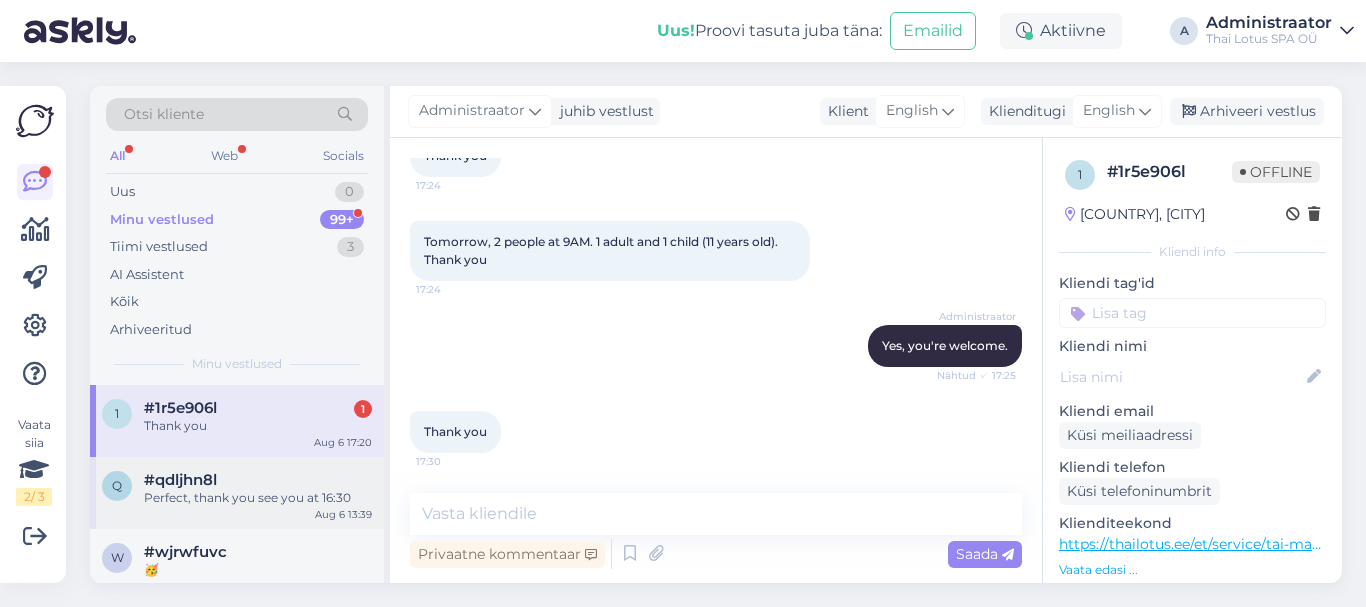 click on "Perfect, thank you see you at 16:30" at bounding box center [258, 498] 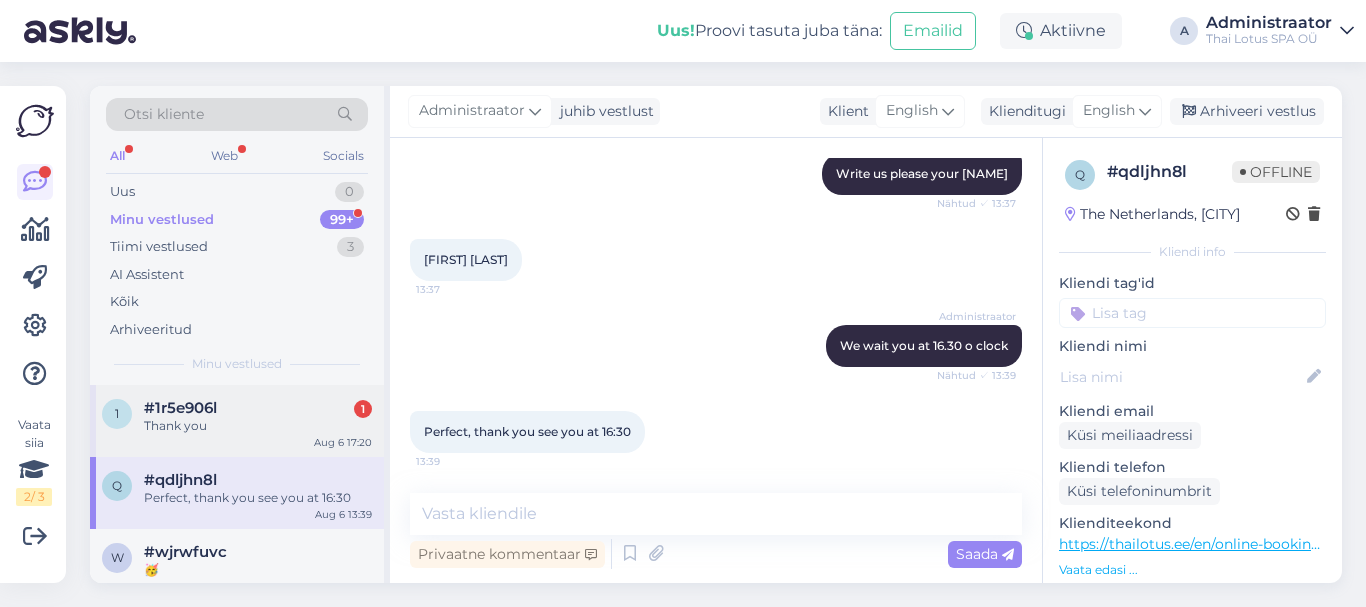 click on "Thank you" at bounding box center (258, 426) 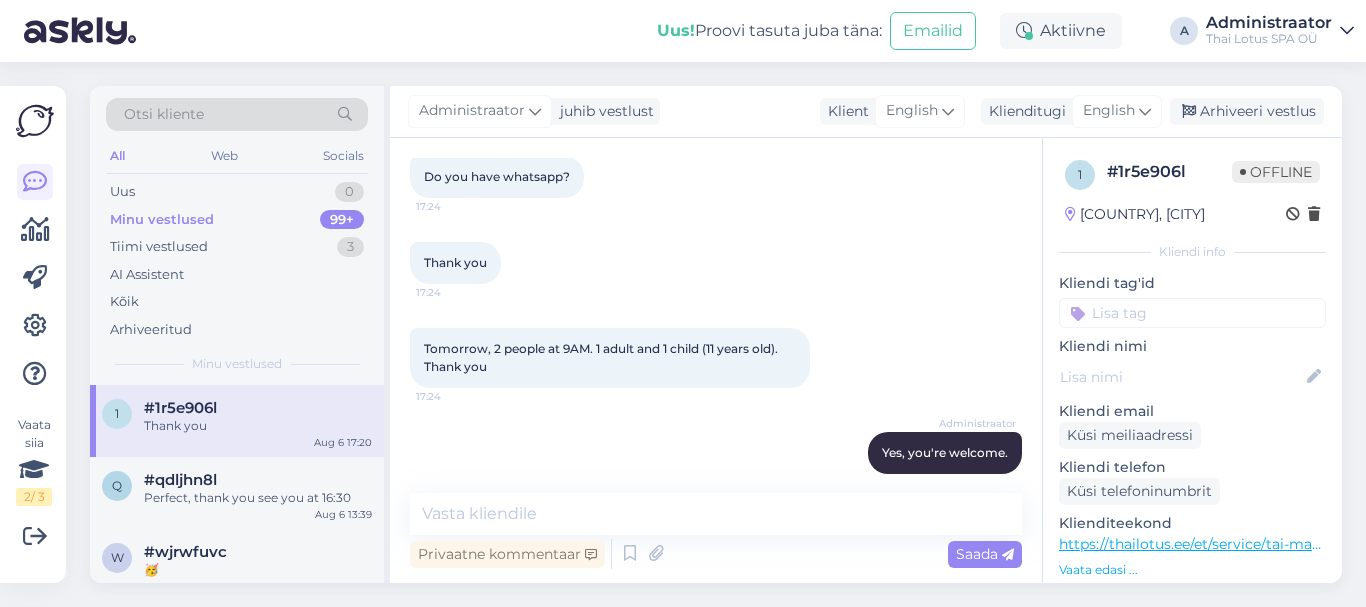 scroll, scrollTop: 1369, scrollLeft: 0, axis: vertical 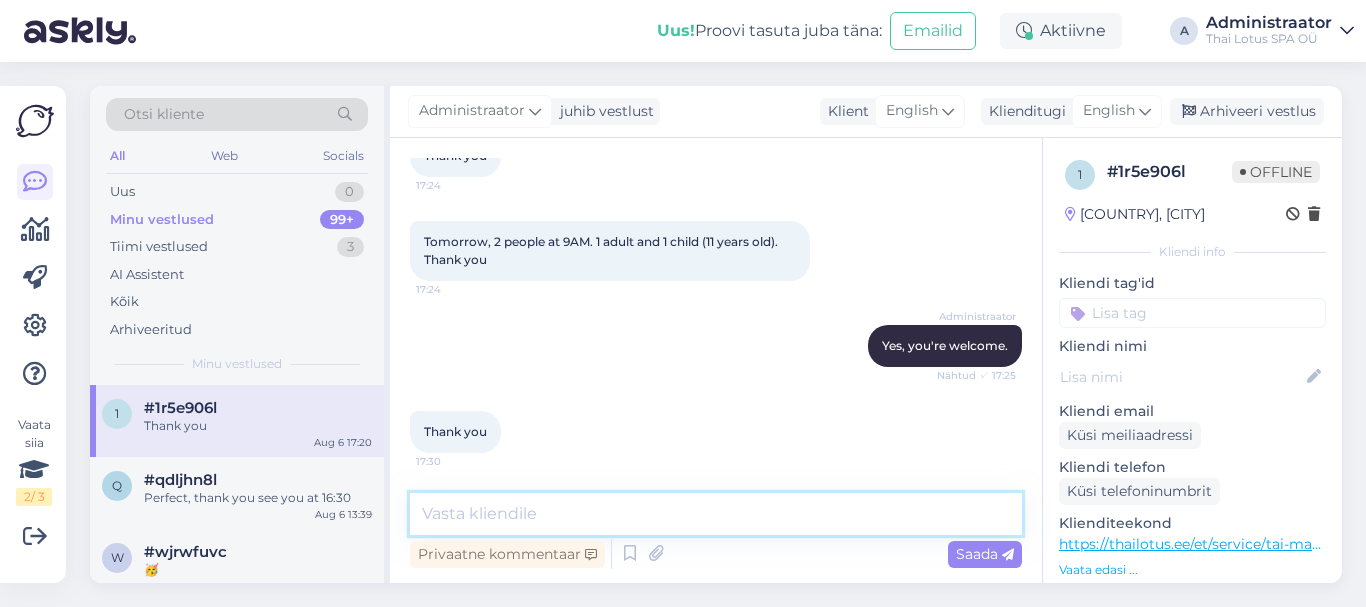 click at bounding box center [716, 514] 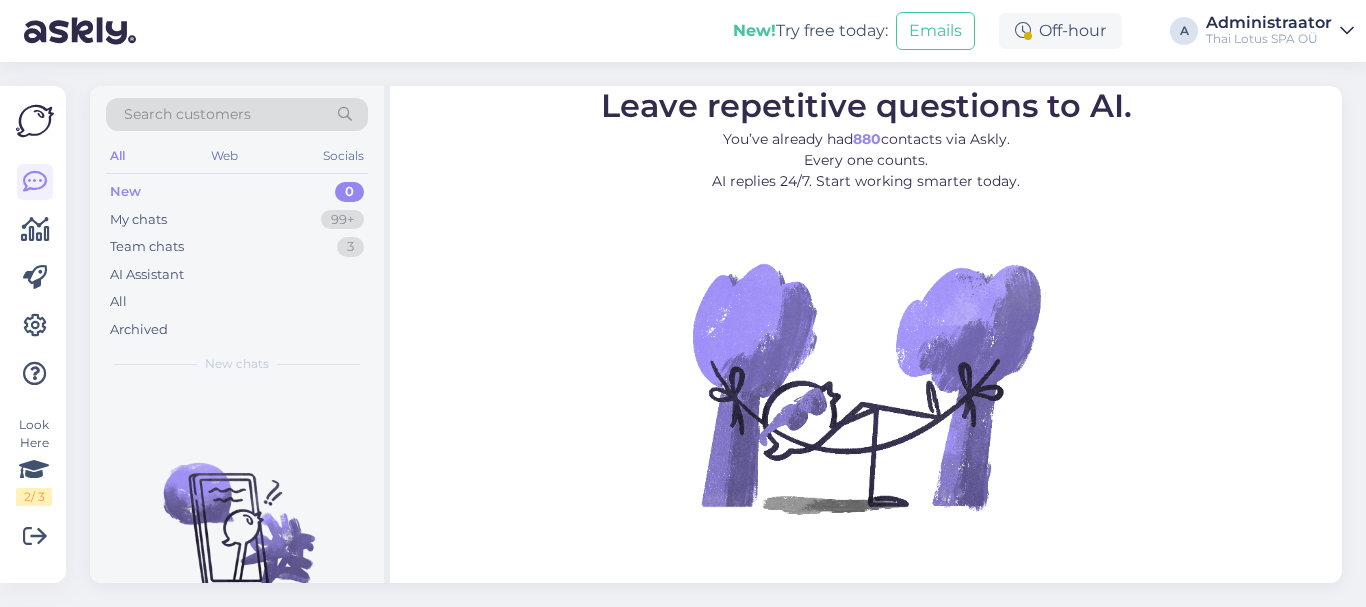 scroll, scrollTop: 0, scrollLeft: 0, axis: both 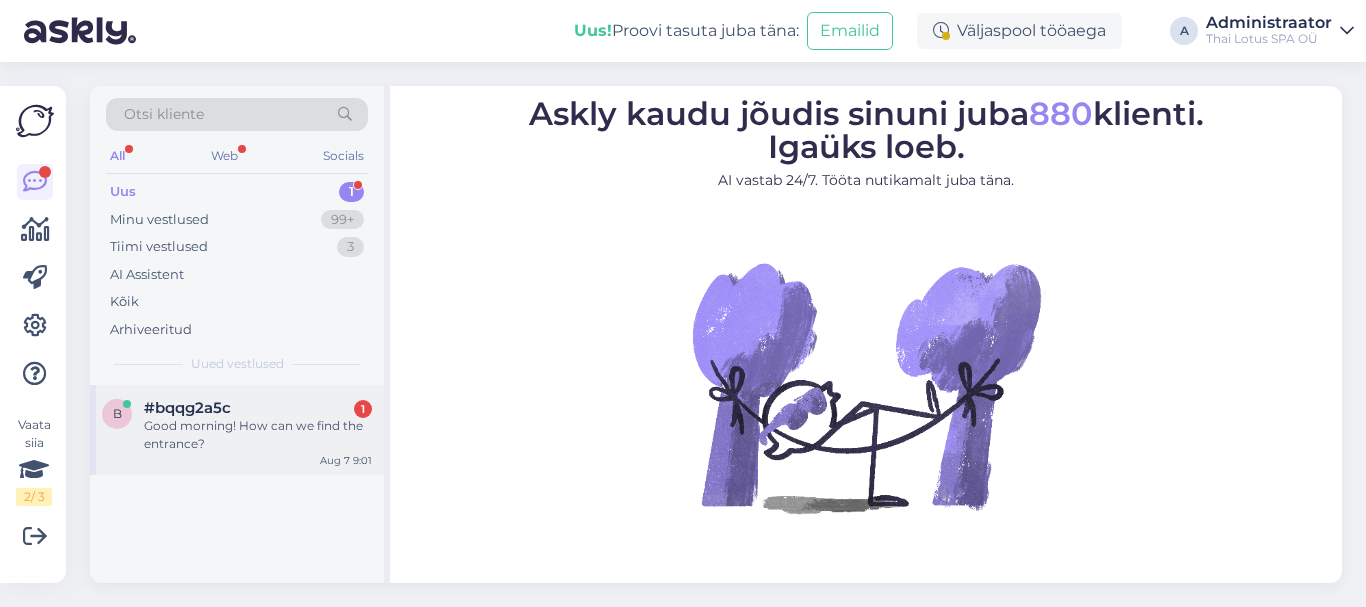 click on "#bqqg2a5c 1" at bounding box center (258, 408) 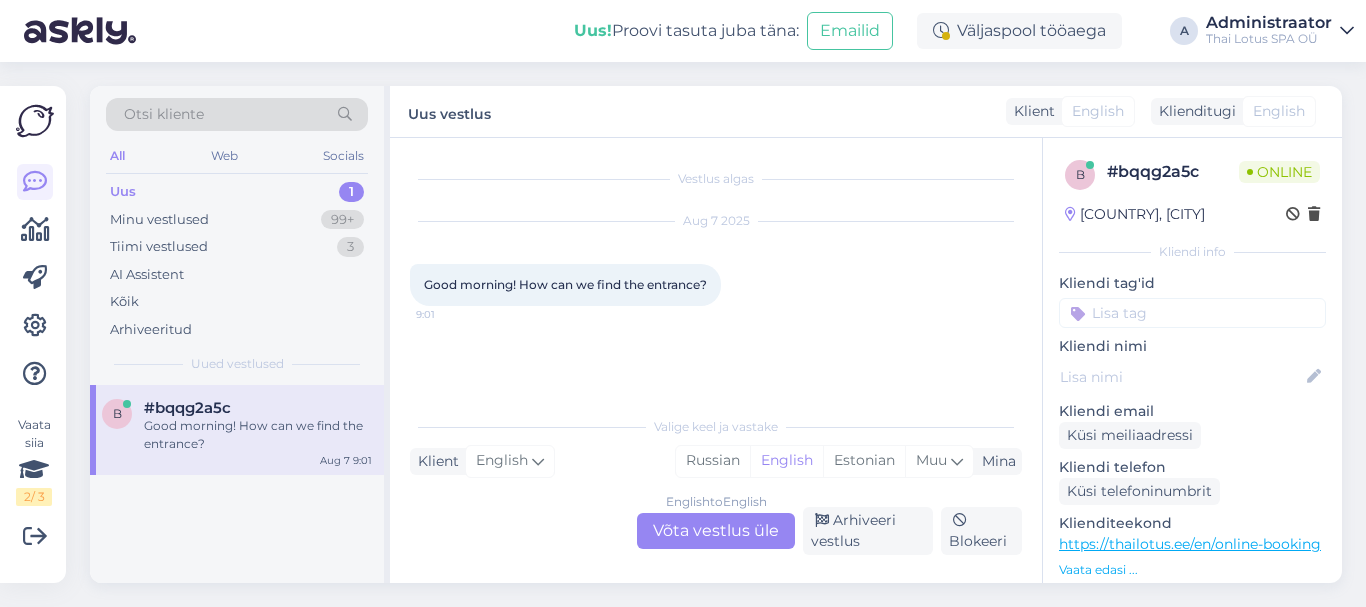 click on "English  to  English Võta vestlus üle" at bounding box center (716, 531) 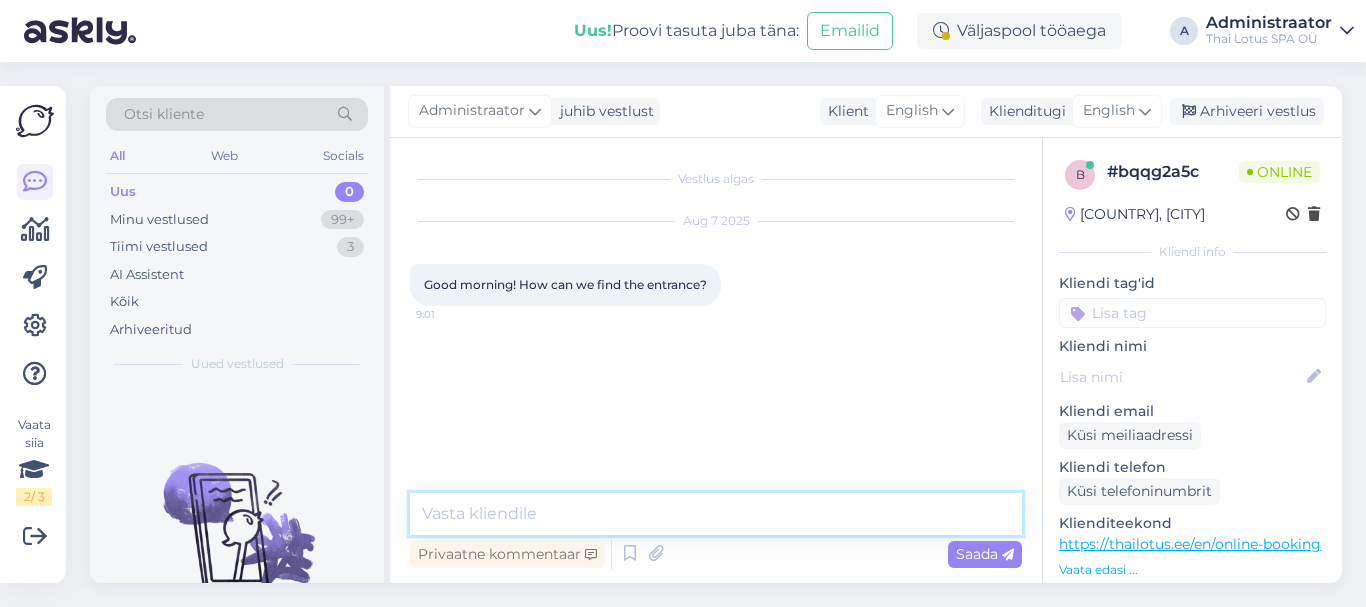 click at bounding box center (716, 514) 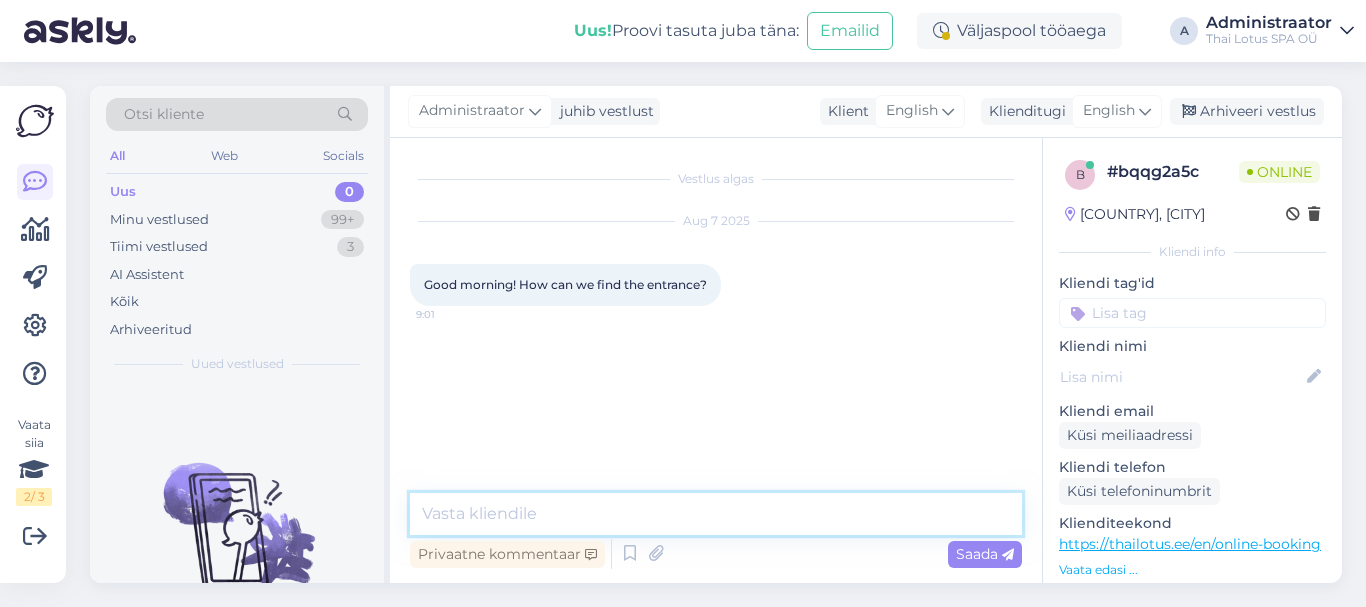 type on "Address: Mere pst 4, 2.floor (entrance from the backside of the building, through Mere Resto Lounge terrace)" 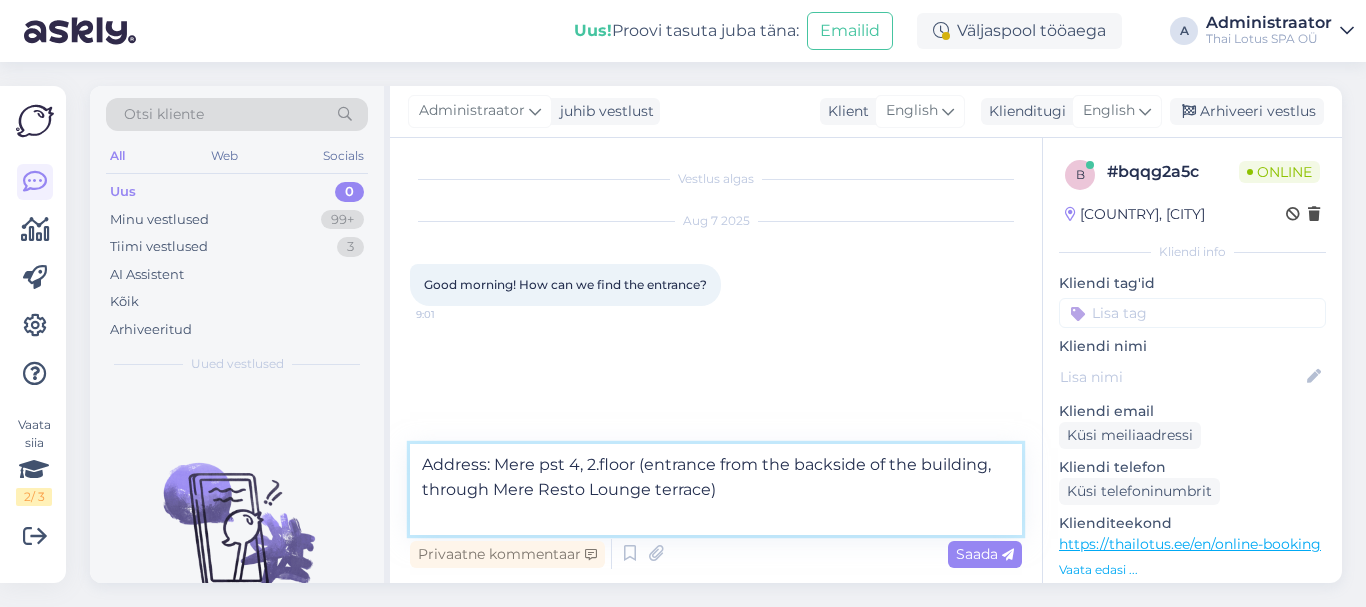 type 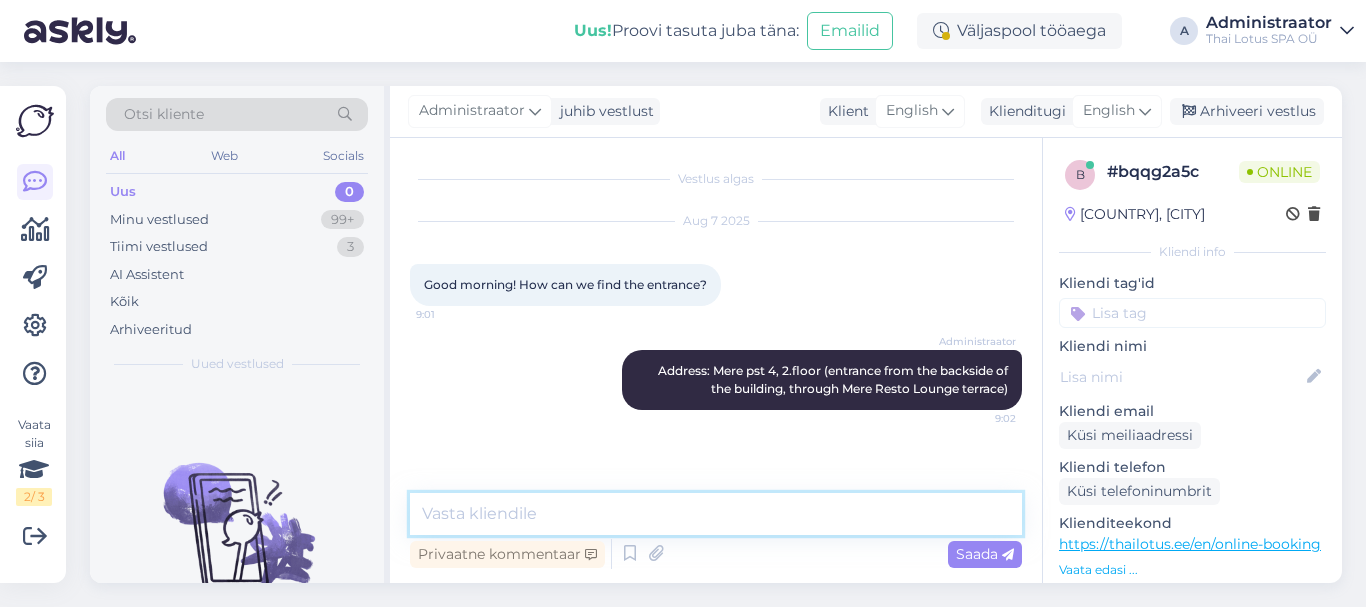 scroll, scrollTop: 0, scrollLeft: 0, axis: both 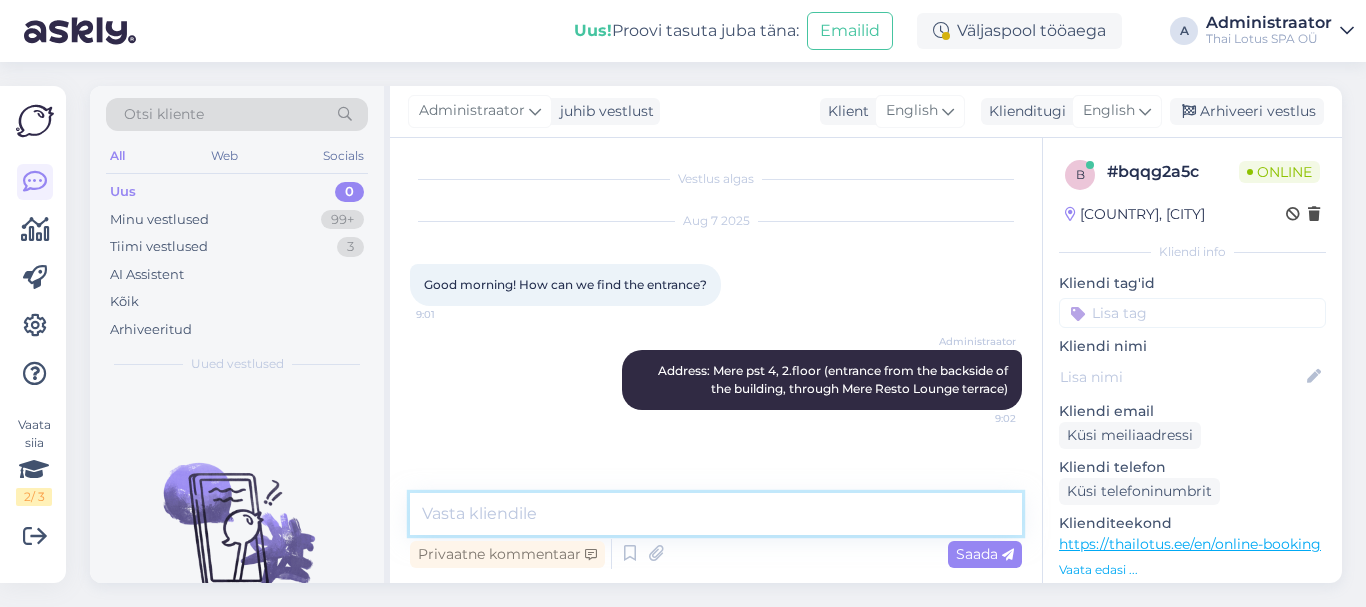 click at bounding box center [716, 514] 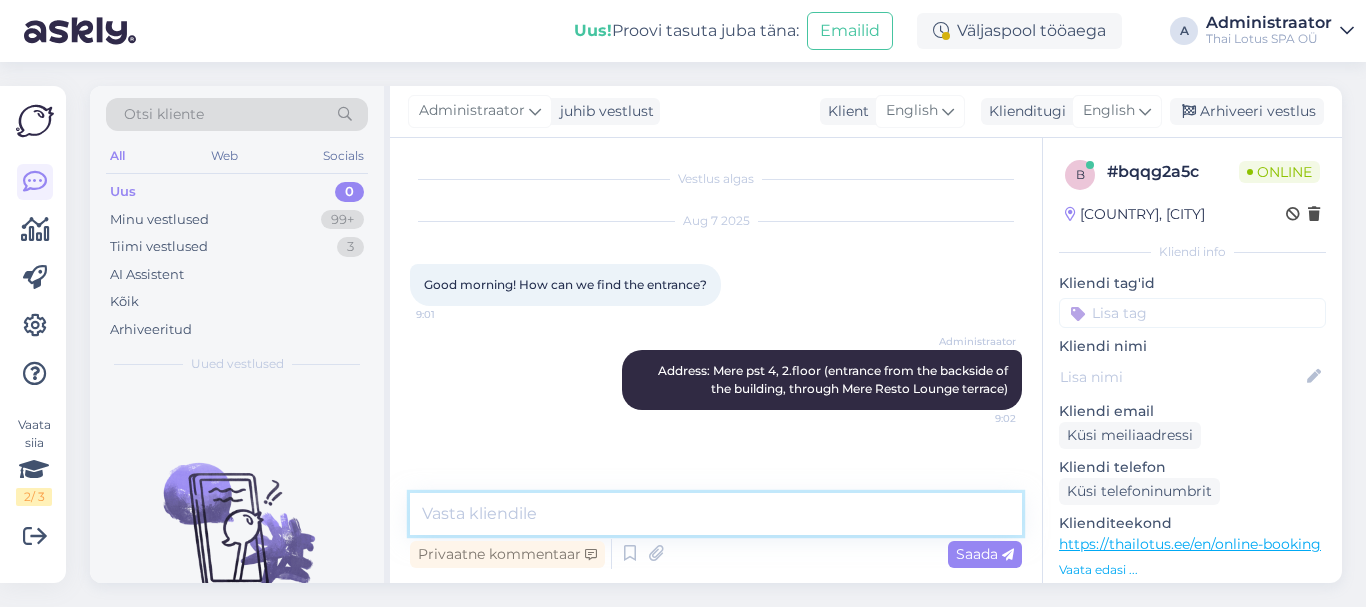 click at bounding box center [716, 514] 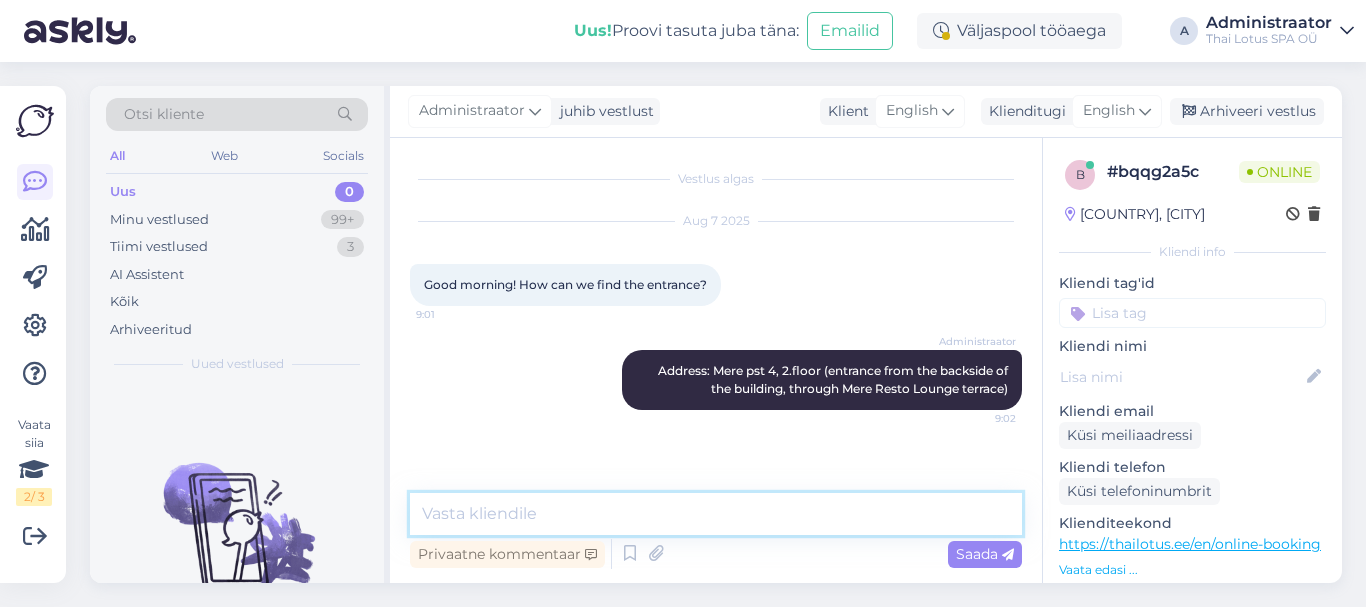 click at bounding box center (716, 514) 